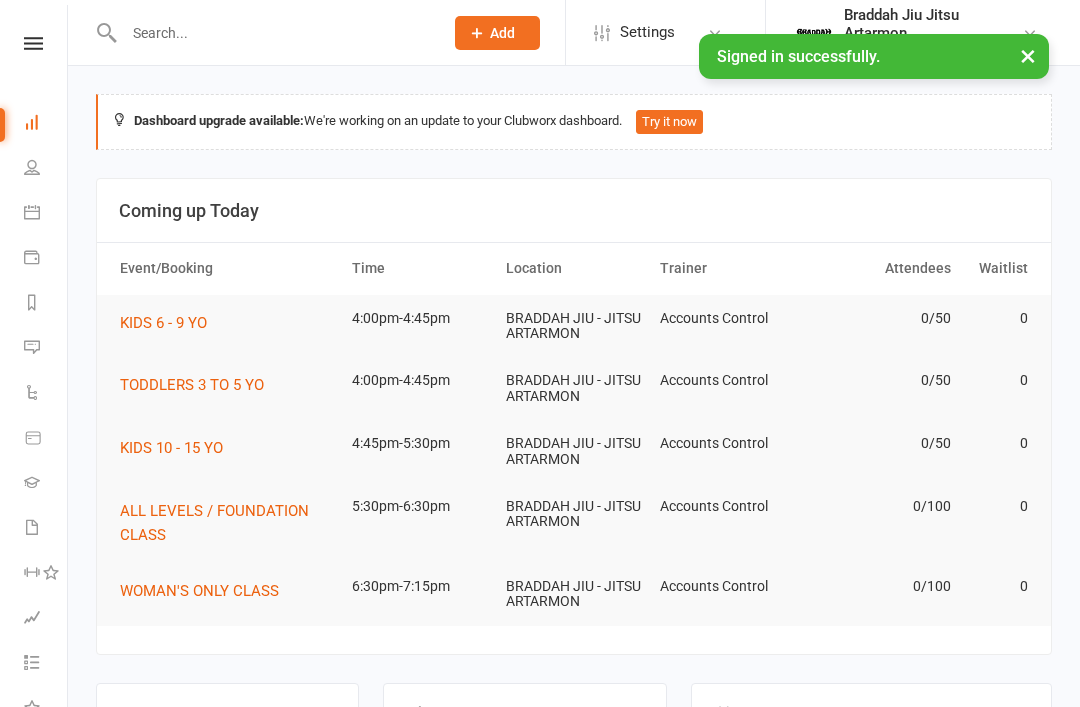 scroll, scrollTop: 0, scrollLeft: 0, axis: both 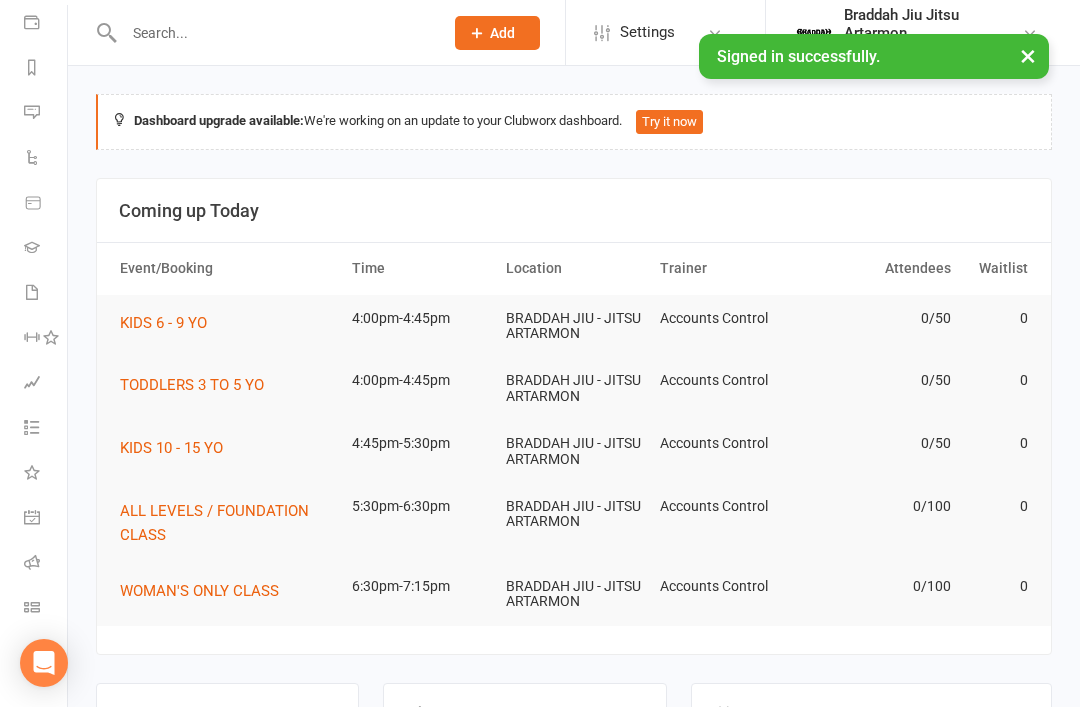 click at bounding box center (32, 607) 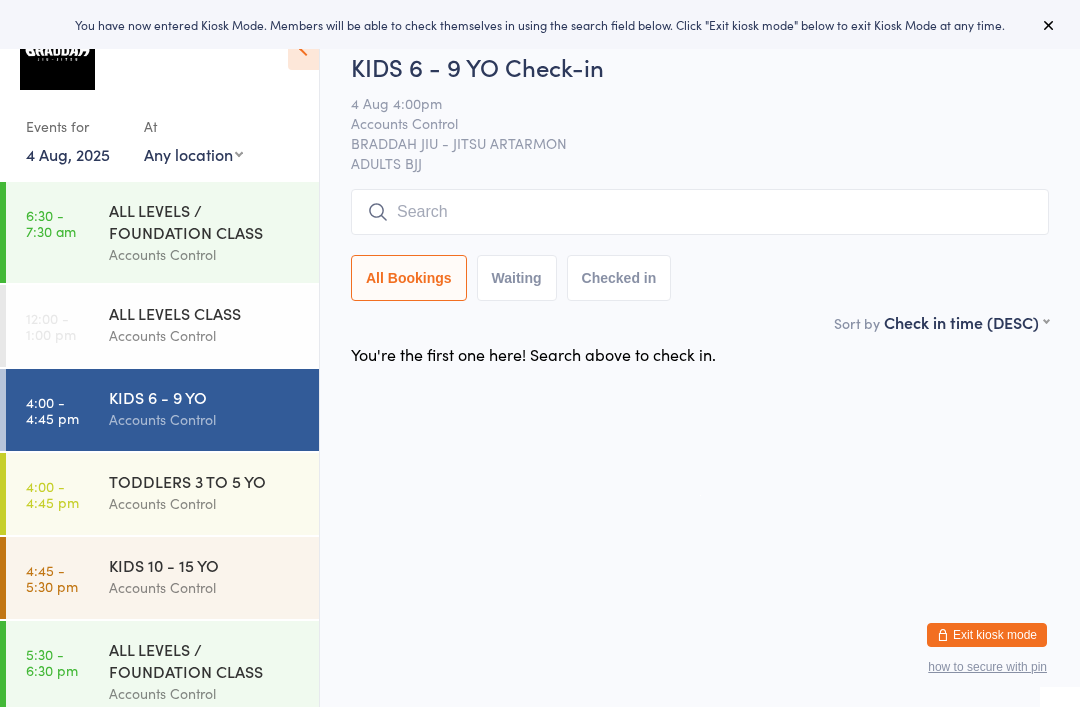 scroll, scrollTop: 0, scrollLeft: 0, axis: both 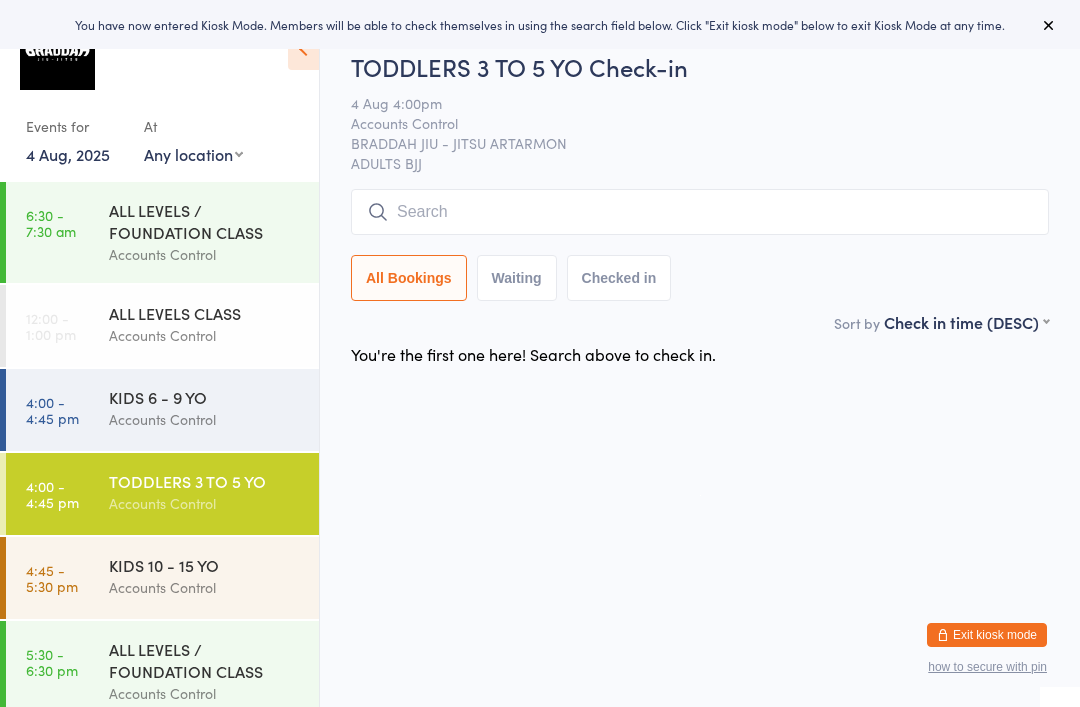 click on "KIDS 10 - 15 YO" at bounding box center (205, 565) 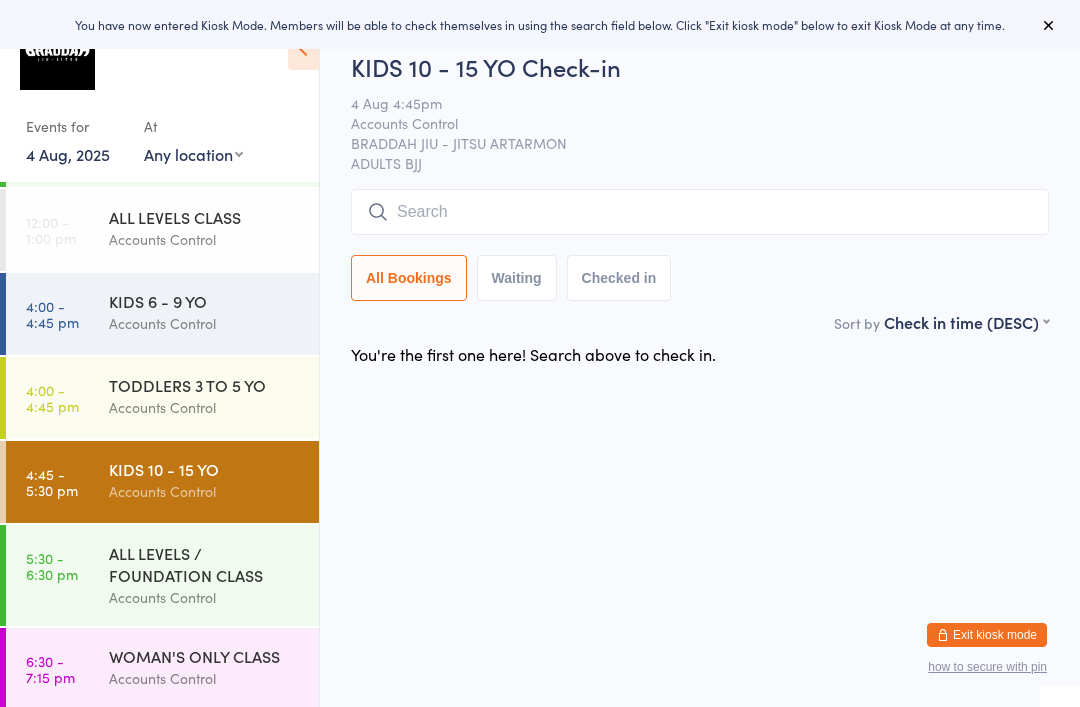 scroll, scrollTop: 98, scrollLeft: 0, axis: vertical 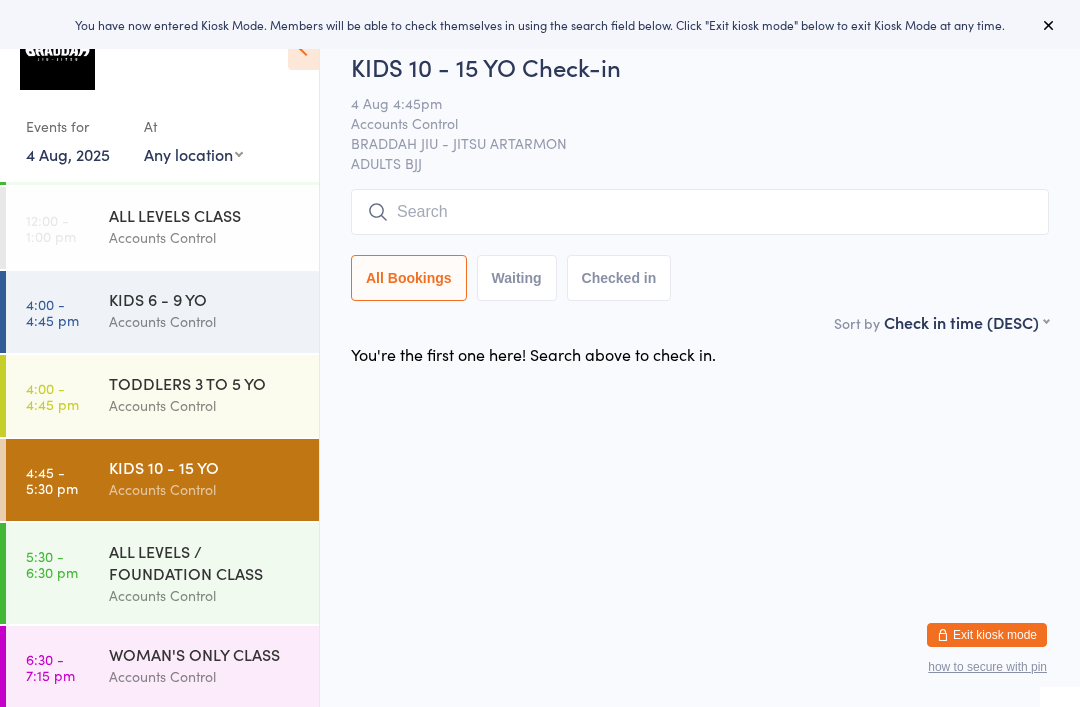 click on "[CATEGORY] / [CATEGORY]" at bounding box center (205, 562) 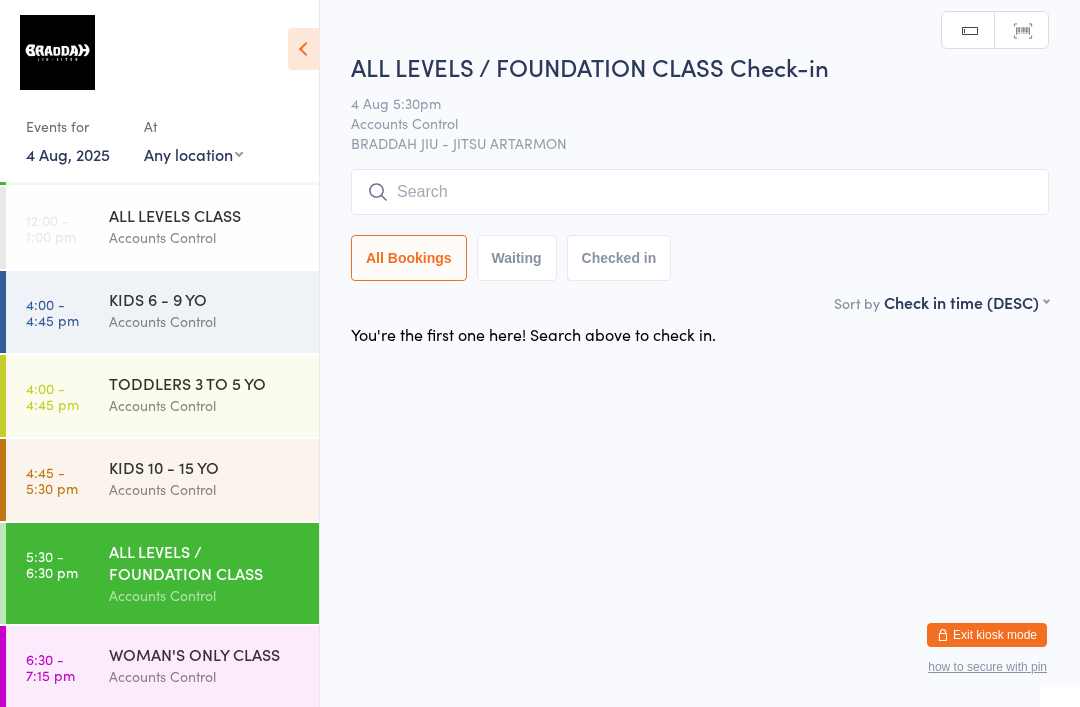 click on "Accounts Control" at bounding box center [205, 676] 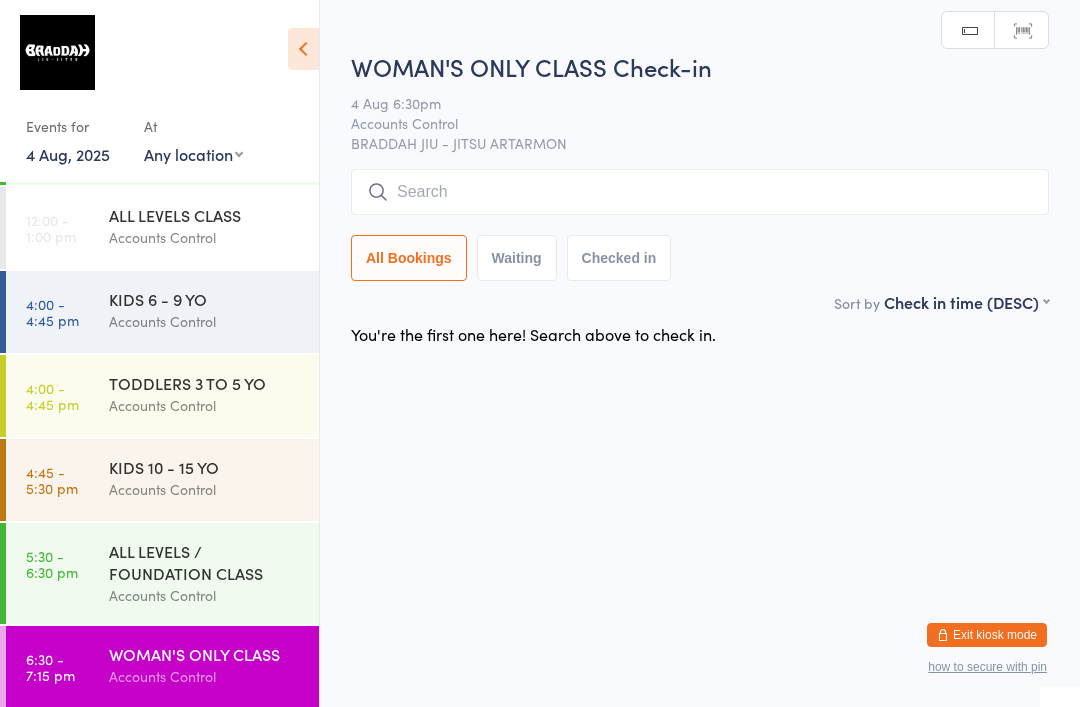 click on "TODDLERS 3 TO 5 YO" at bounding box center (205, 383) 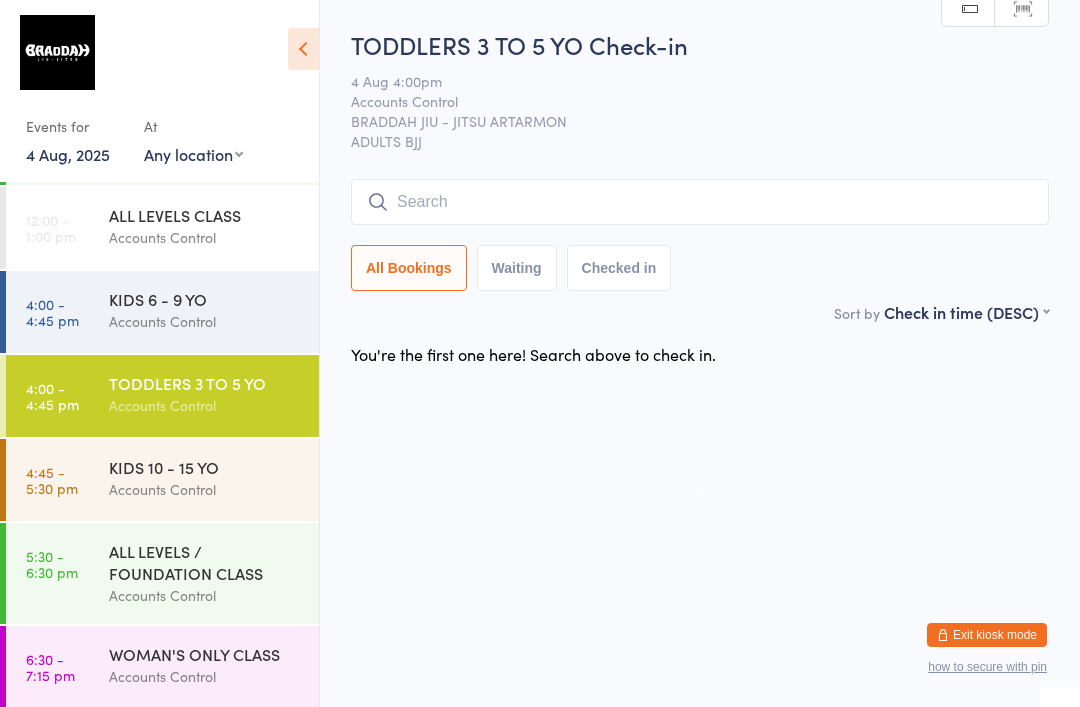 click on "KIDS 6 - 9 YO" at bounding box center (205, 299) 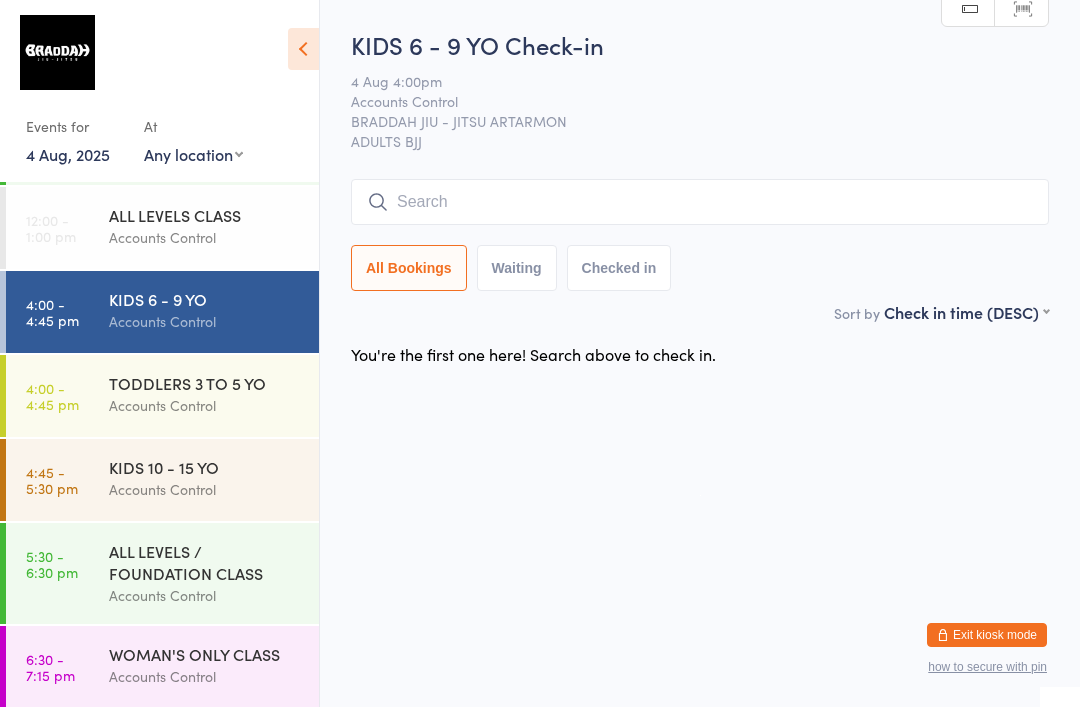 click at bounding box center (700, 202) 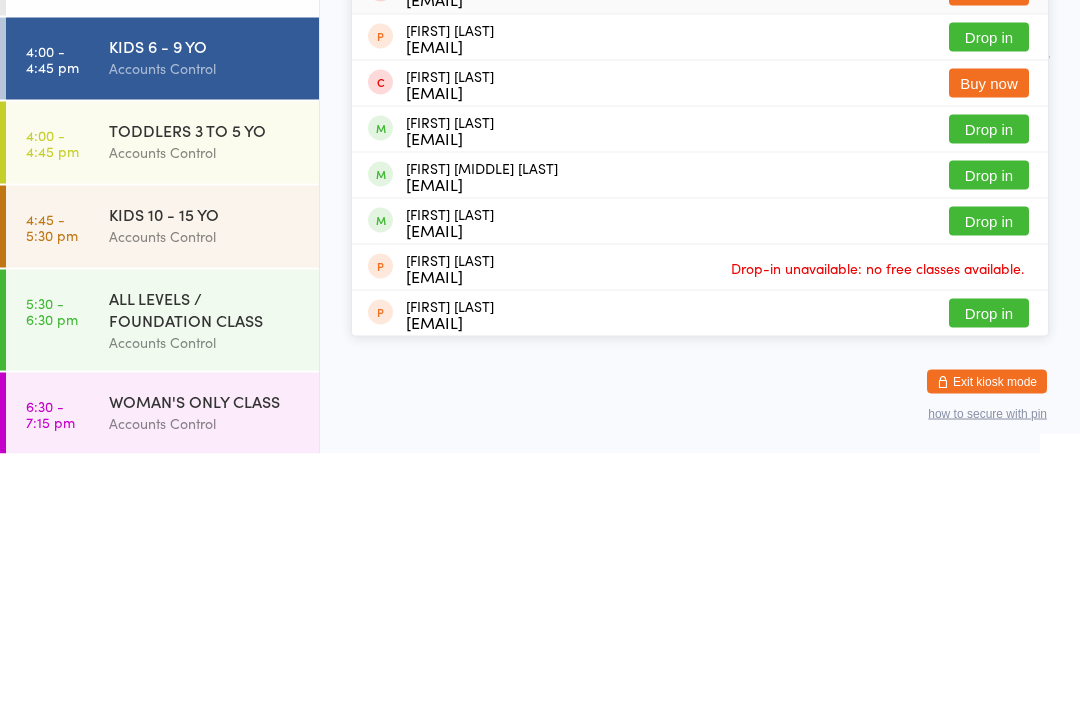 type on "Sophia" 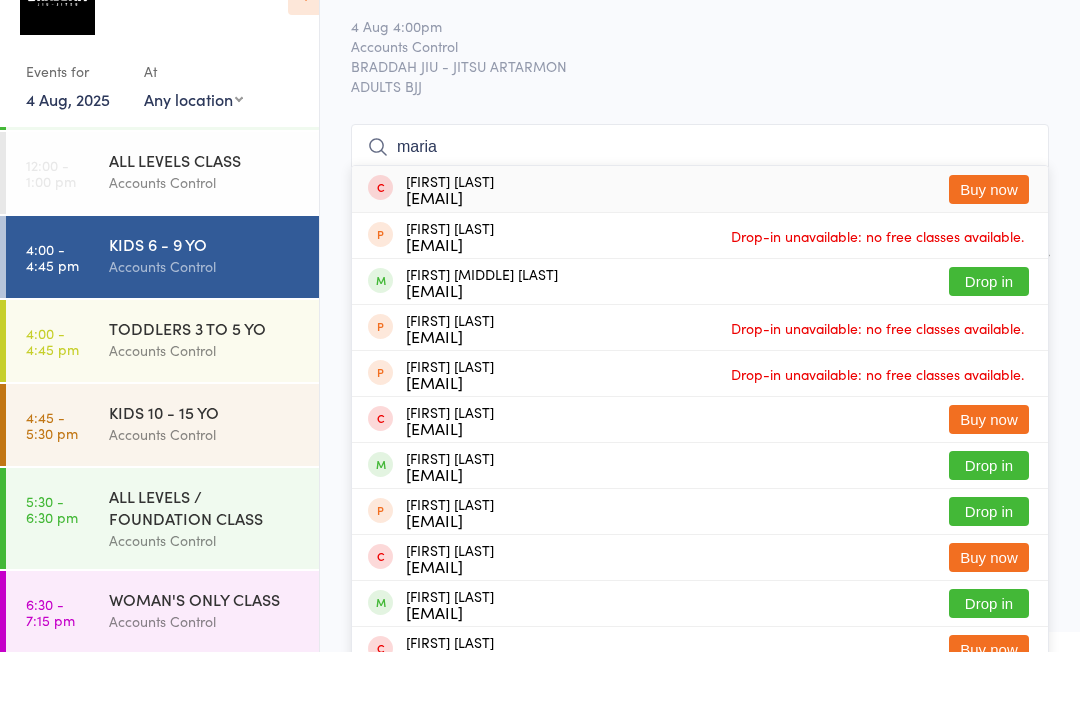 type on "maria" 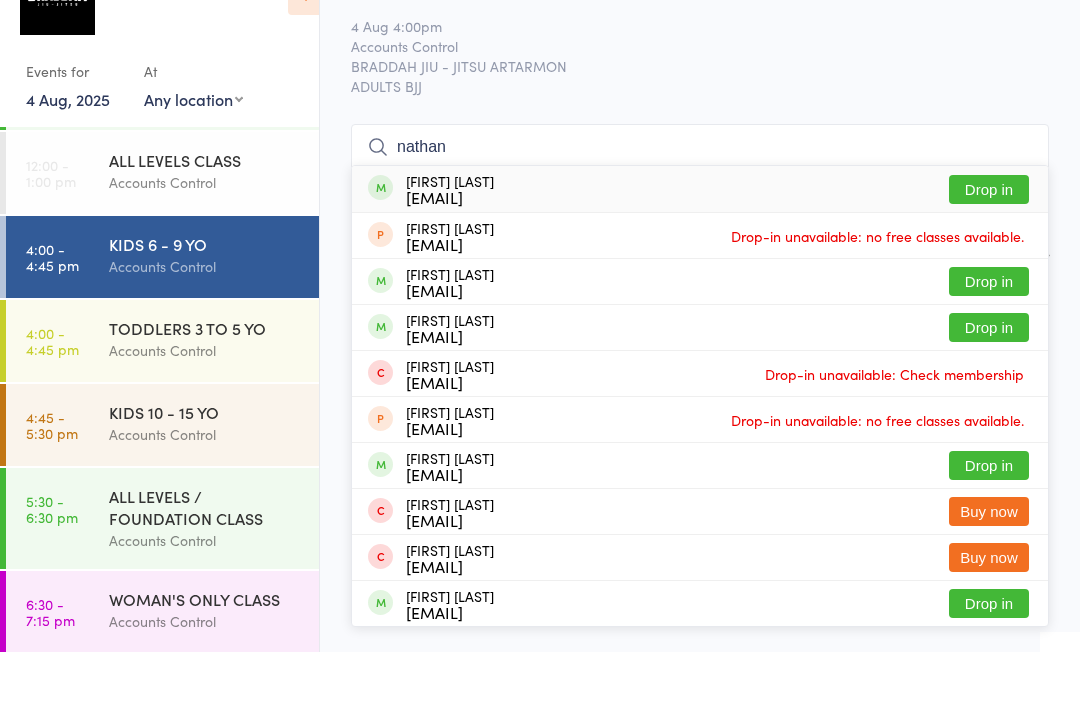 type on "nathan" 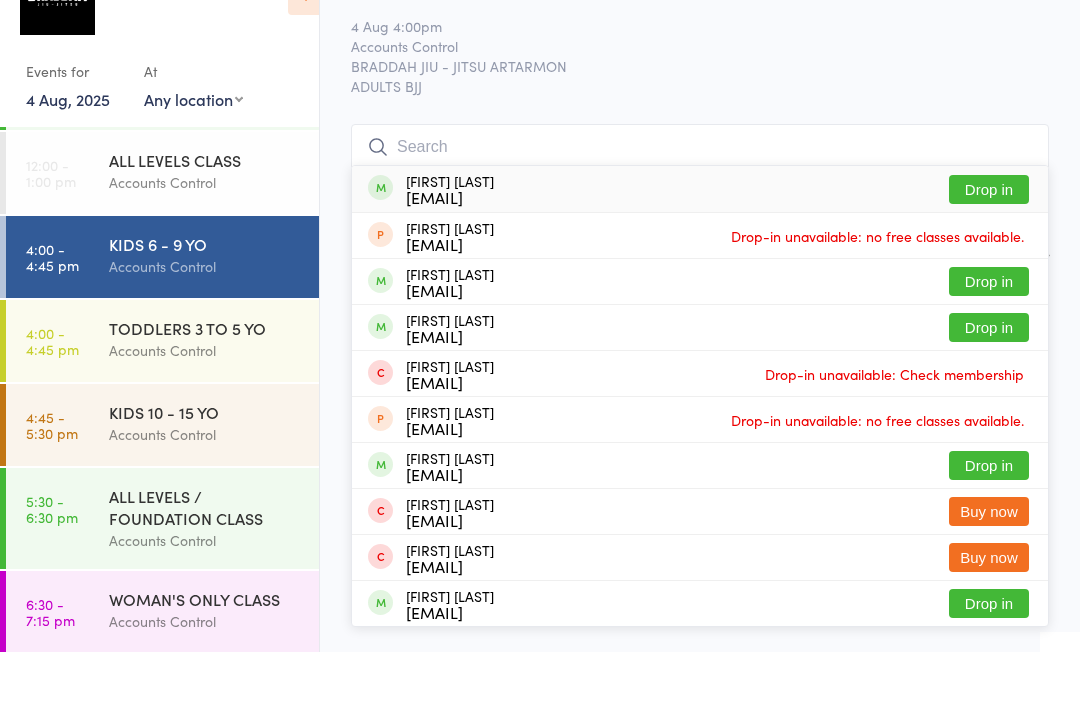 scroll, scrollTop: 55, scrollLeft: 0, axis: vertical 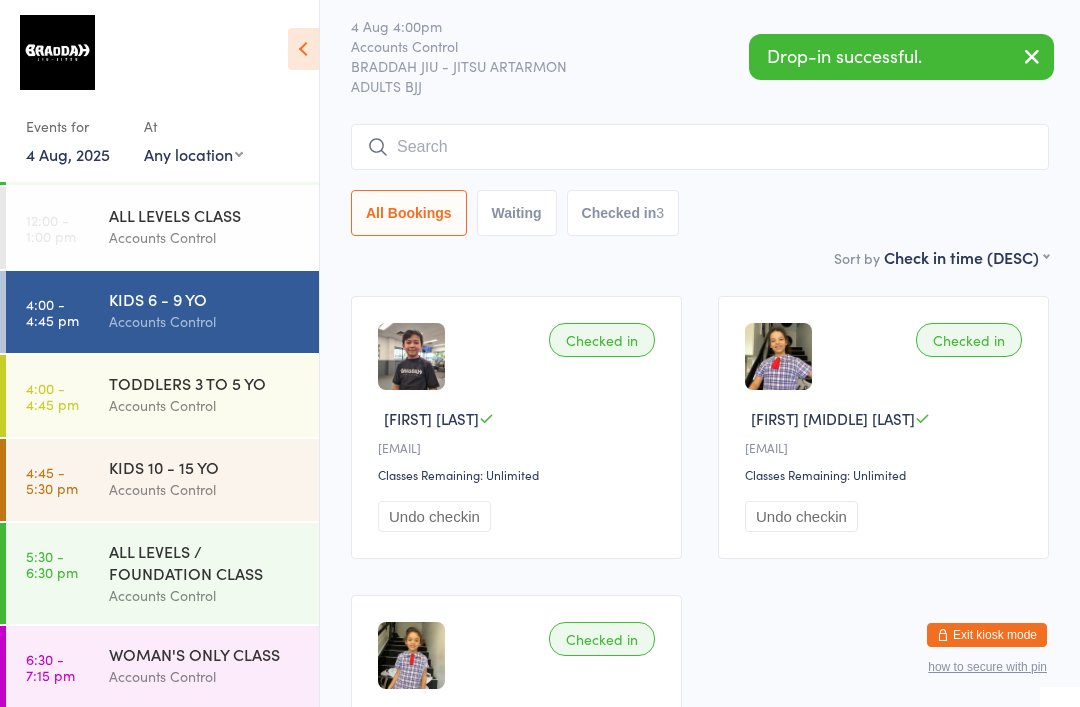 click on "4:45 - 5:30 pm KIDS 10 - 15 YO Accounts Control" at bounding box center (162, 480) 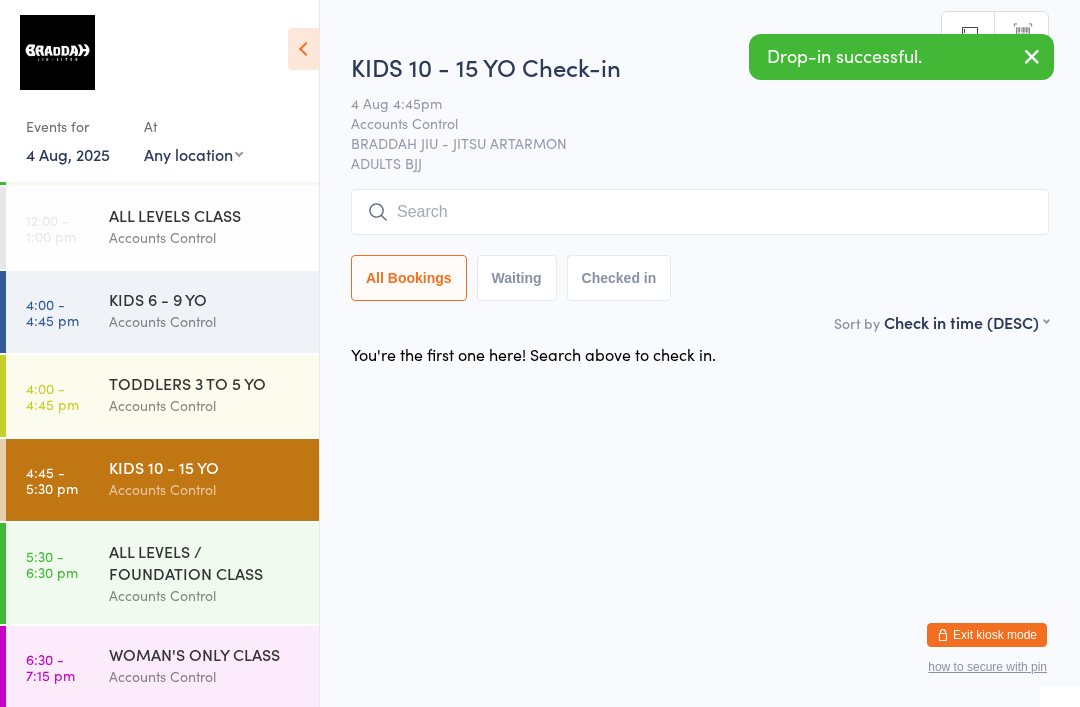 click at bounding box center [700, 212] 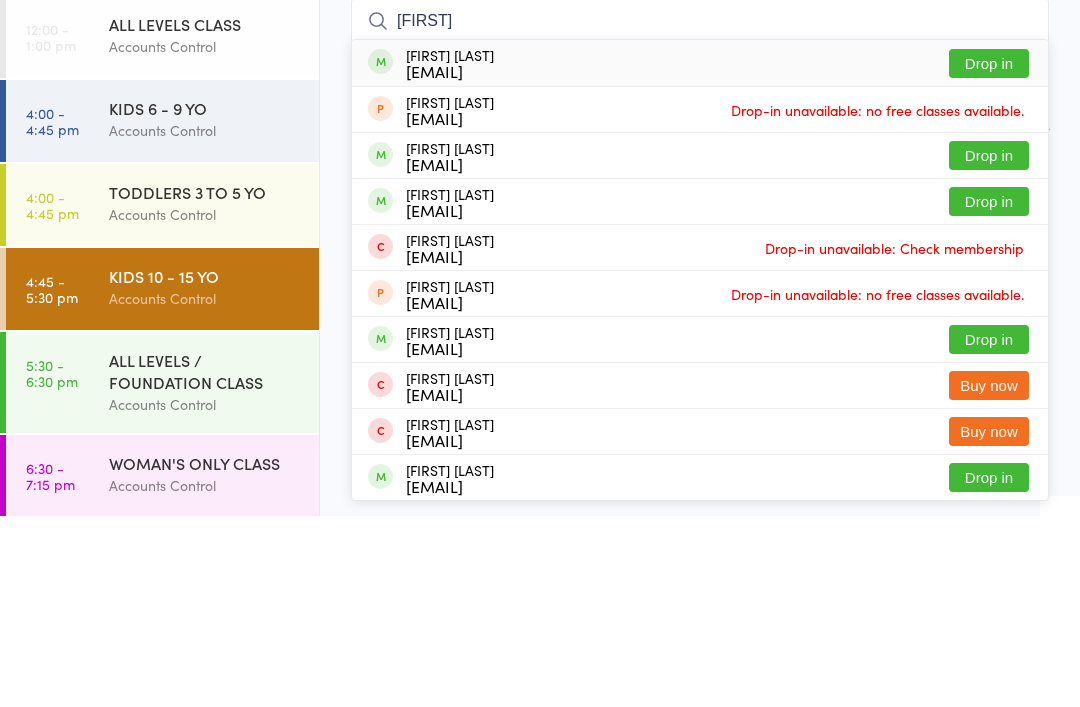 type on "Nathan" 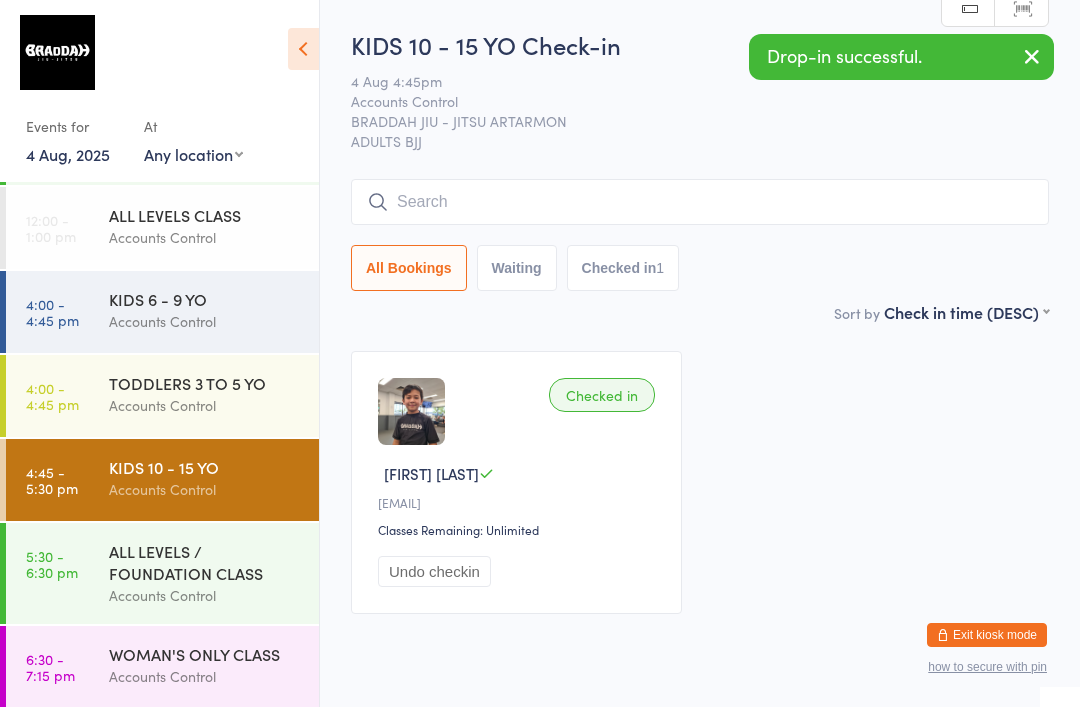 click on "TODDLERS 3 TO 5 YO Accounts Control" at bounding box center (214, 394) 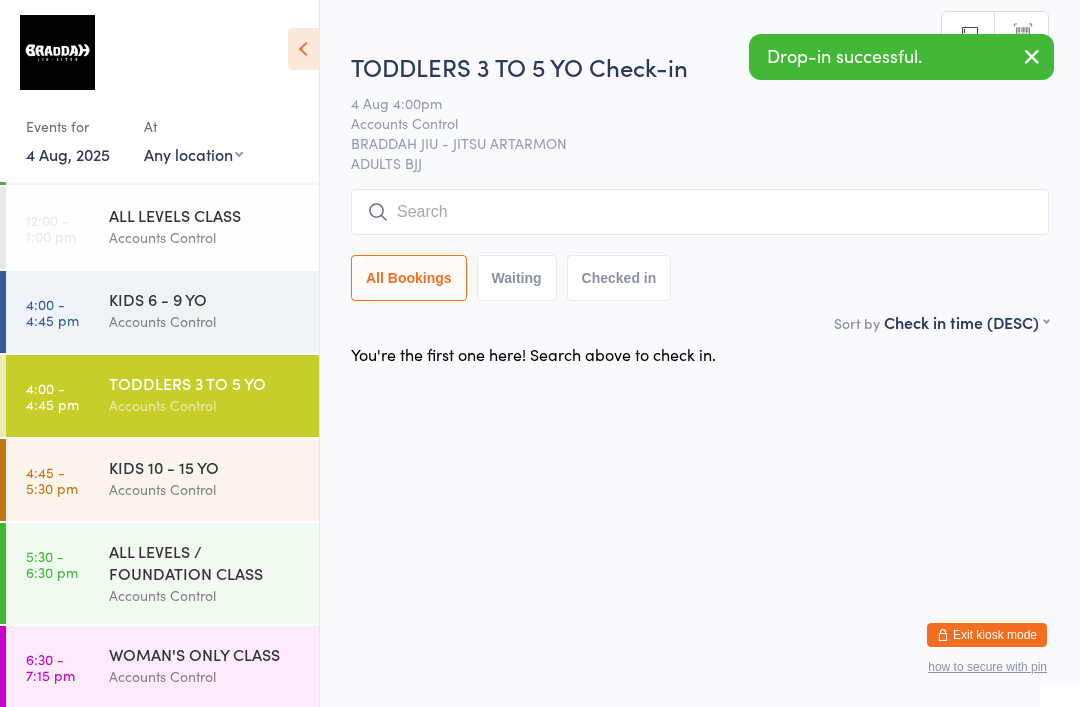 click on "KIDS 6 - 9 YO Accounts Control" at bounding box center [214, 310] 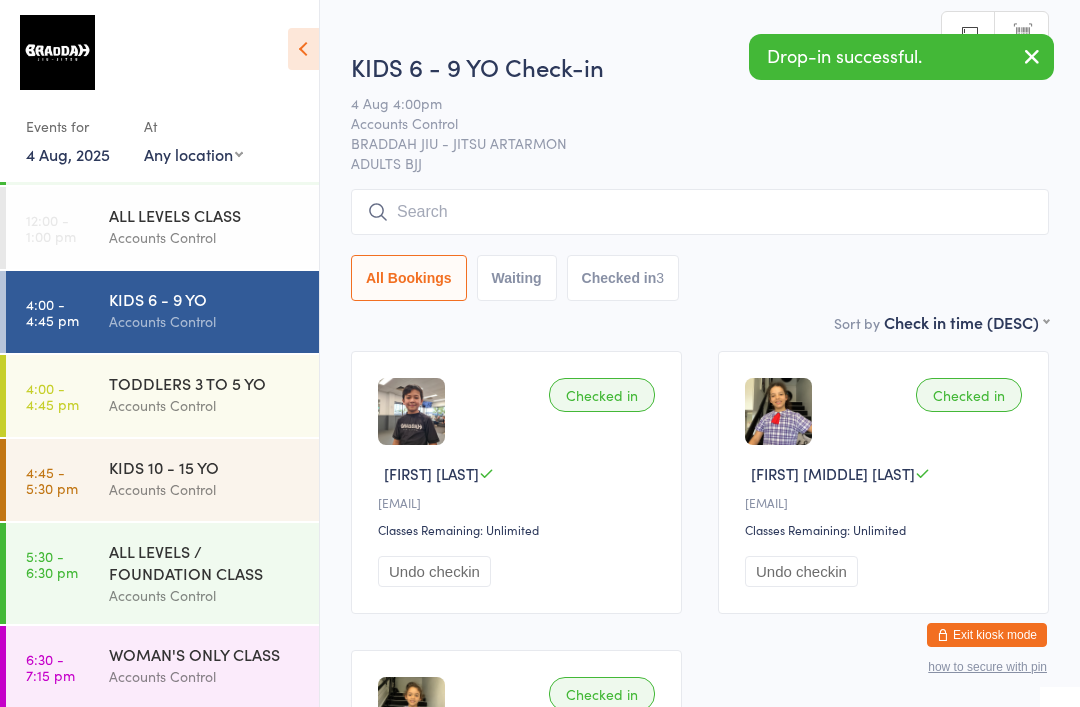 click on "4:00 - 4:45 pm TODDLERS 3 TO 5 YO Accounts Control" at bounding box center (162, 396) 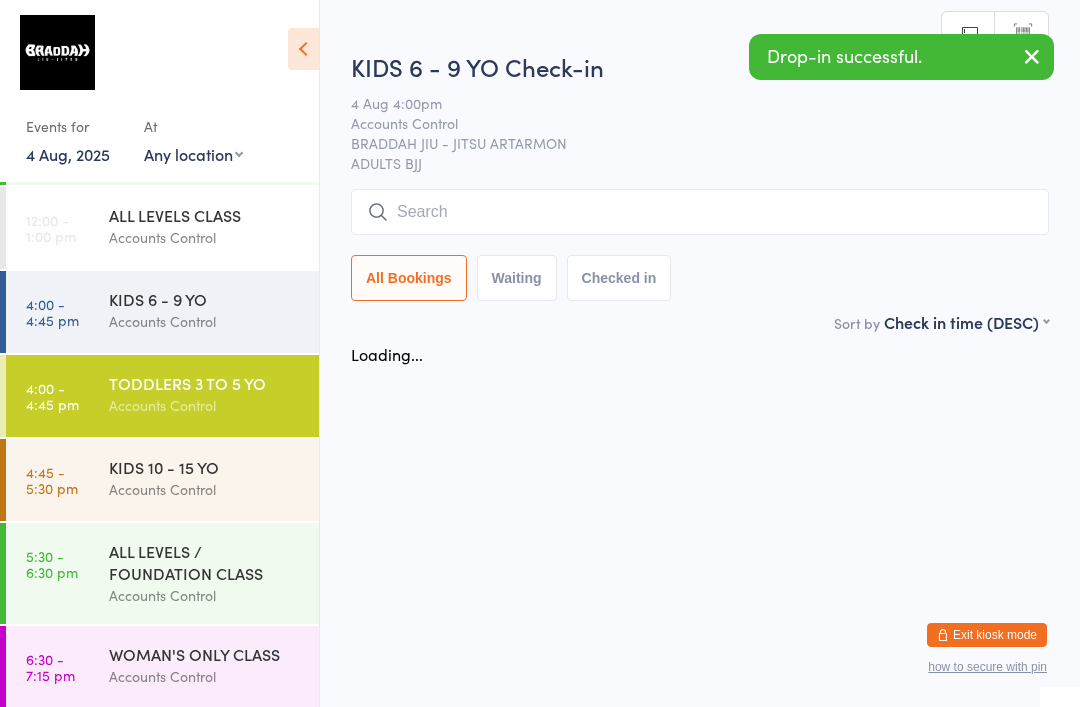 click at bounding box center (700, 212) 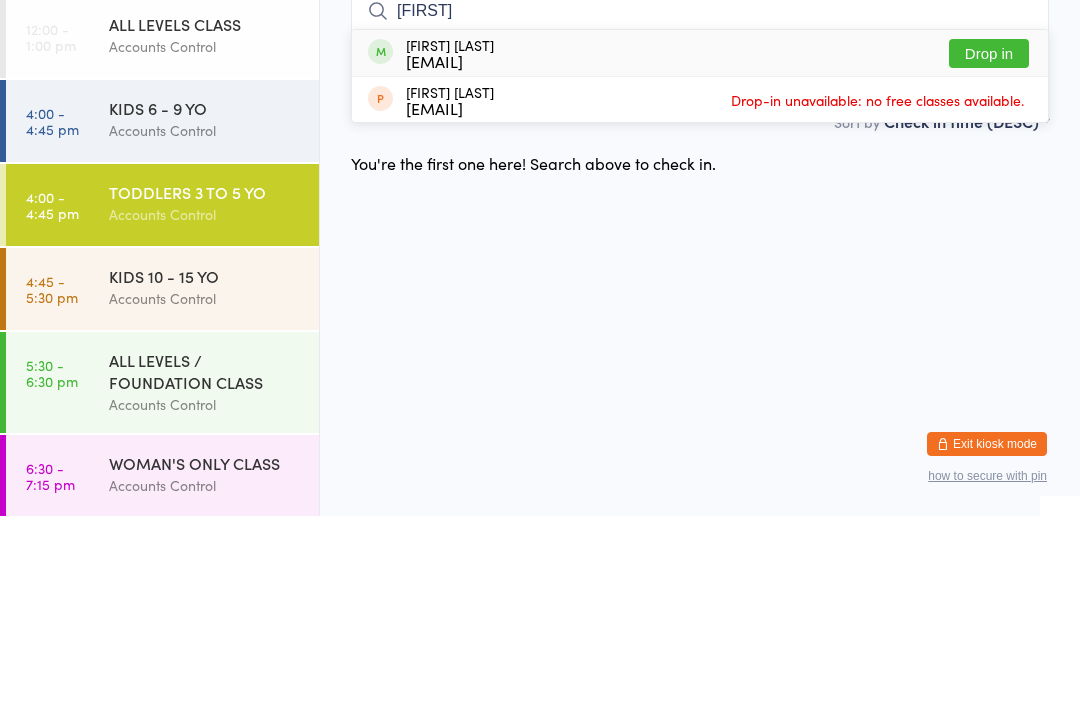 type on "Caitly" 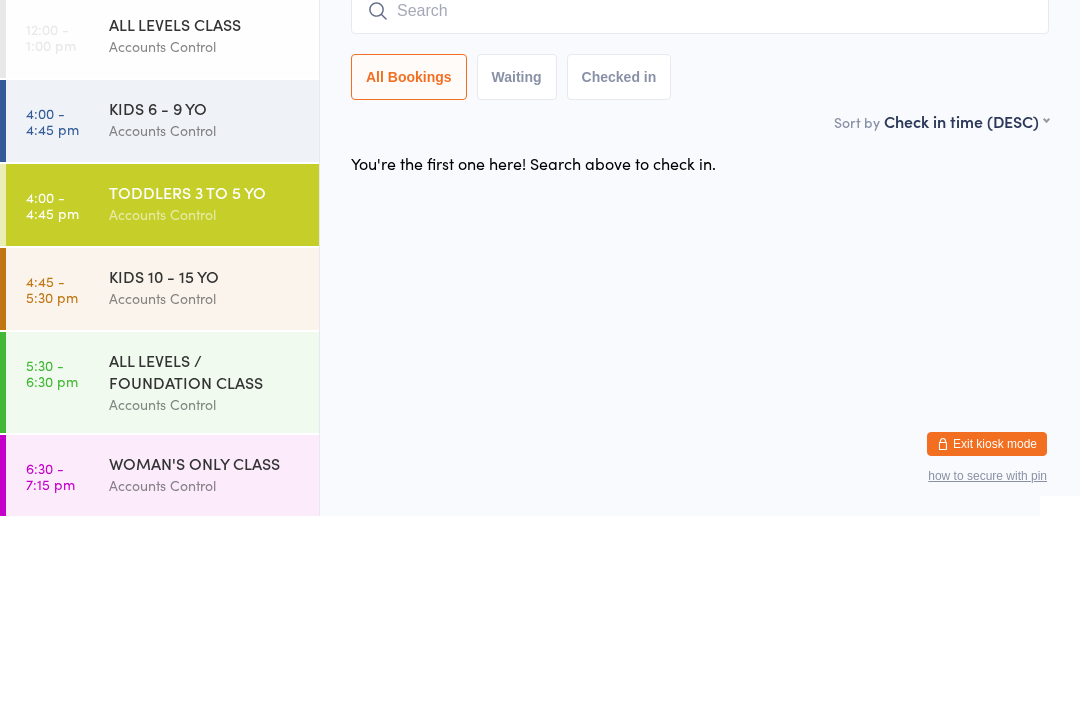 click at bounding box center (700, 202) 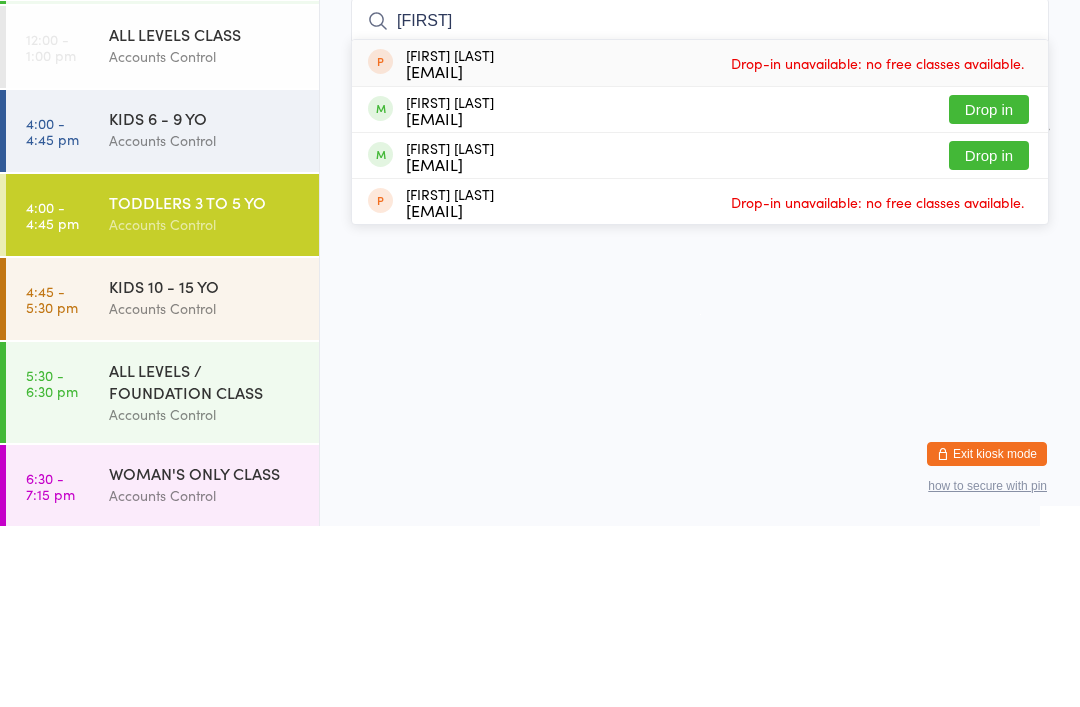 type on "Cait" 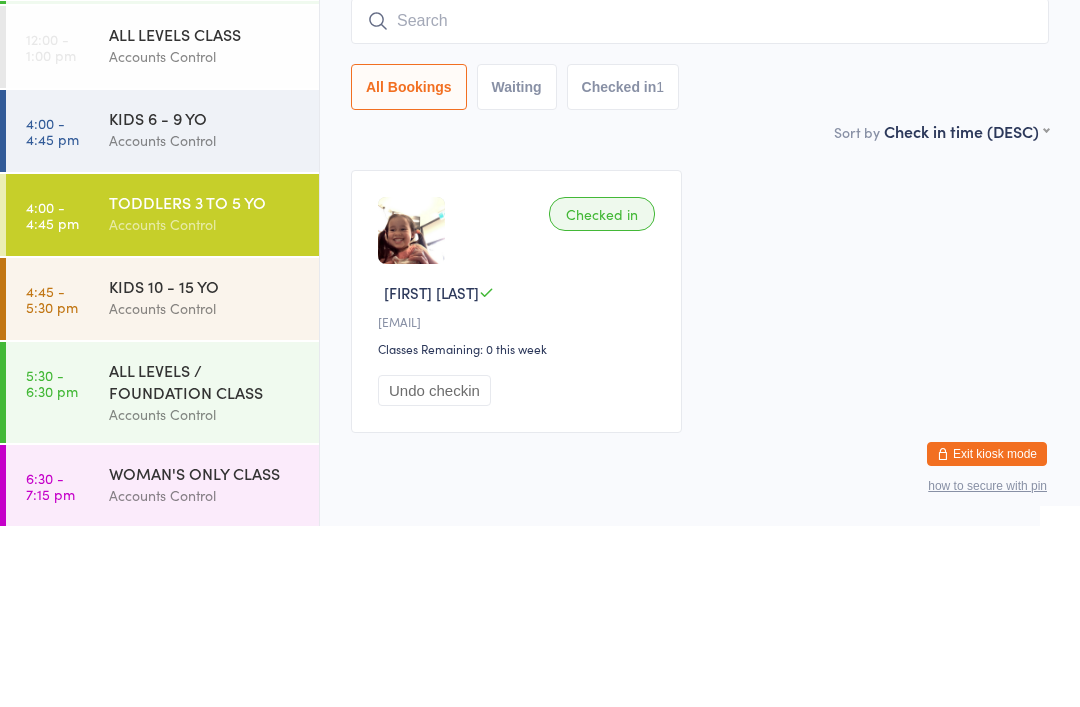 click on "KIDS 6 - 9 YO" at bounding box center [205, 299] 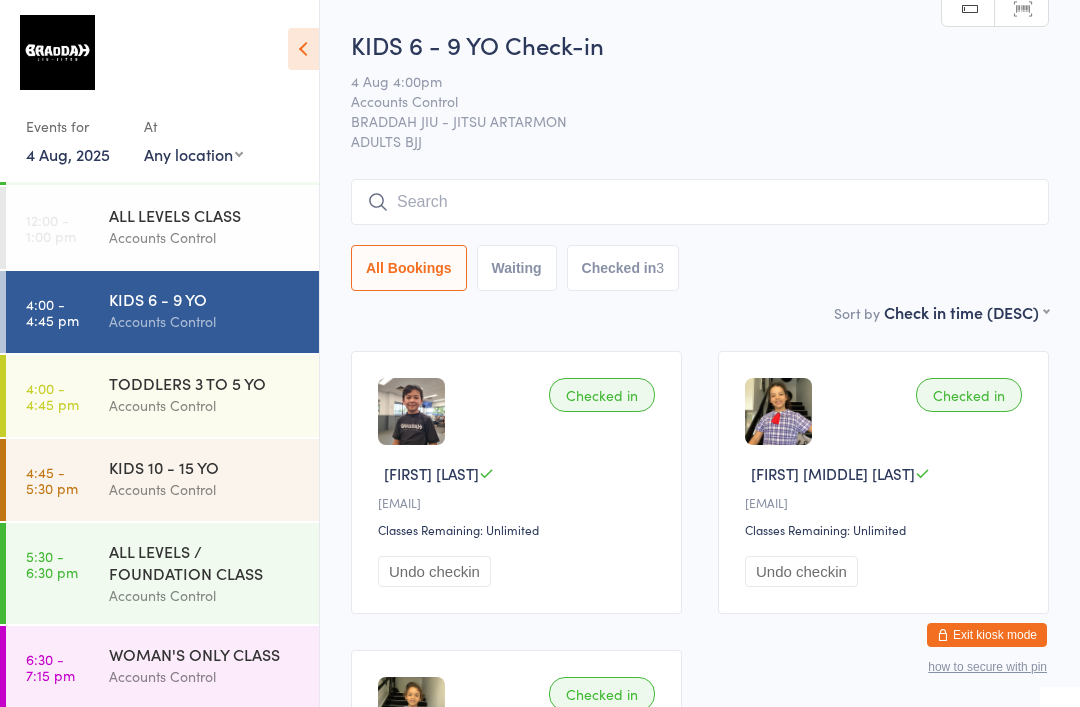 click at bounding box center [700, 202] 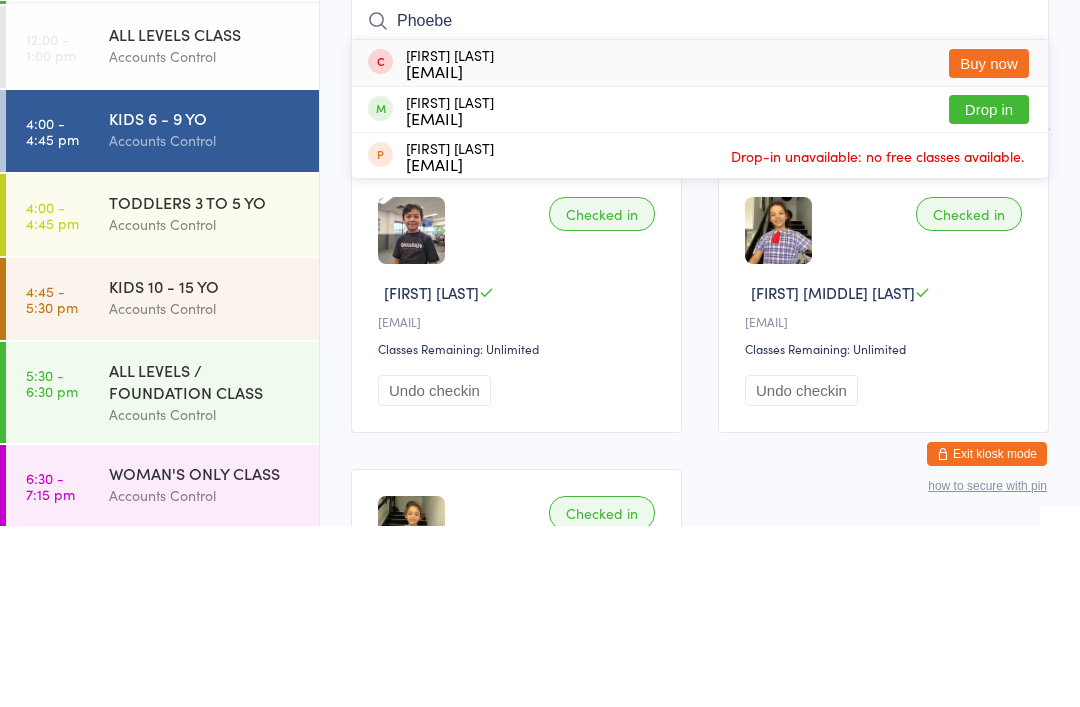 type on "Phoebe" 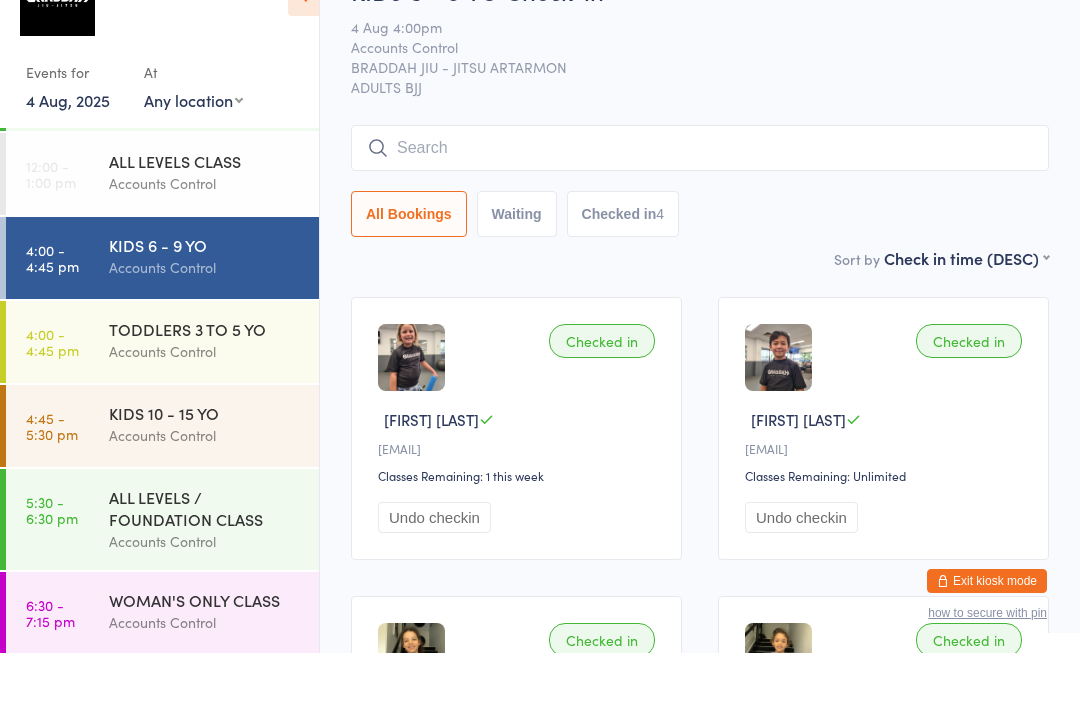 click on "All Bookings Waiting  Checked in  4" at bounding box center [700, 268] 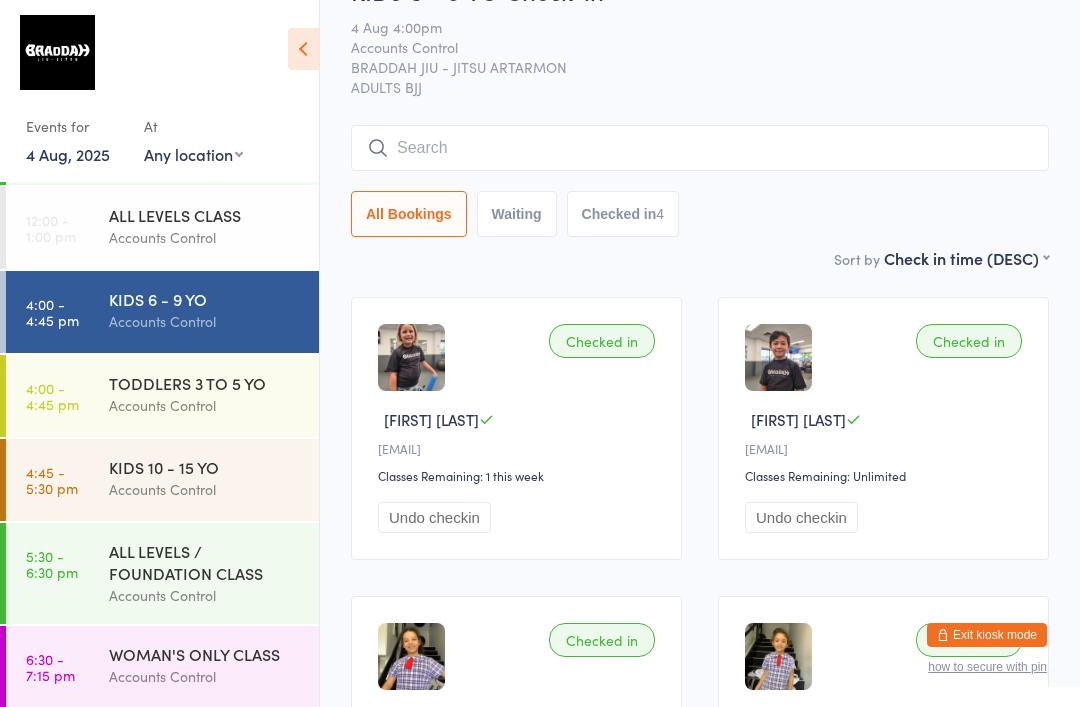 click on "Checked in" at bounding box center (969, 341) 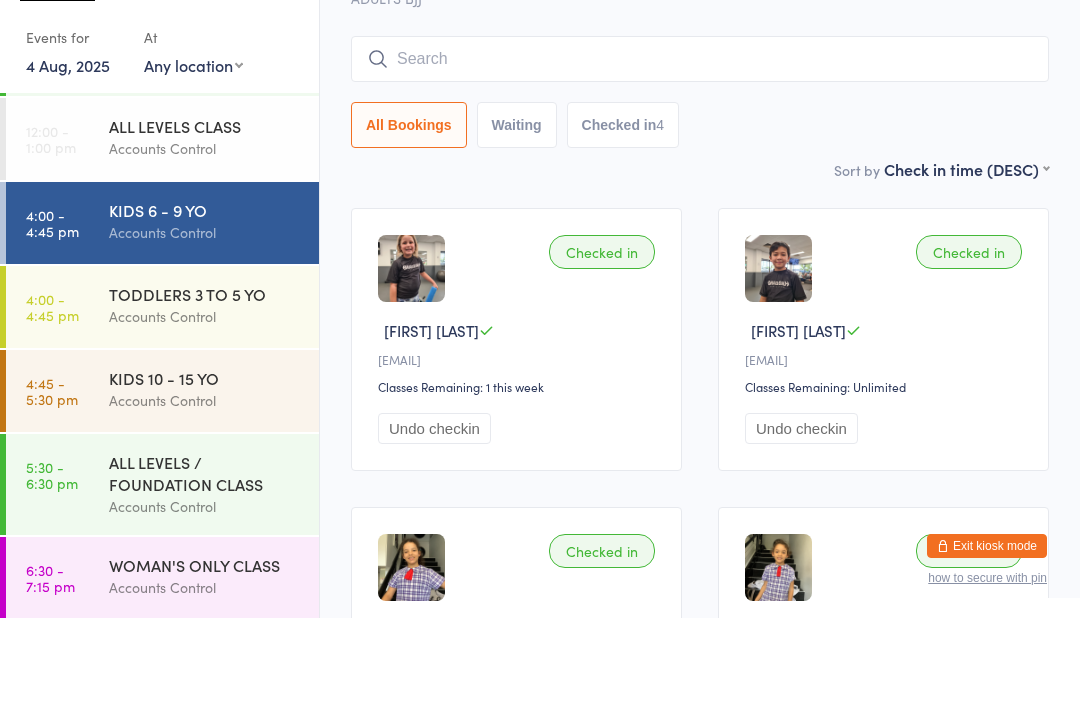 scroll, scrollTop: 191, scrollLeft: 0, axis: vertical 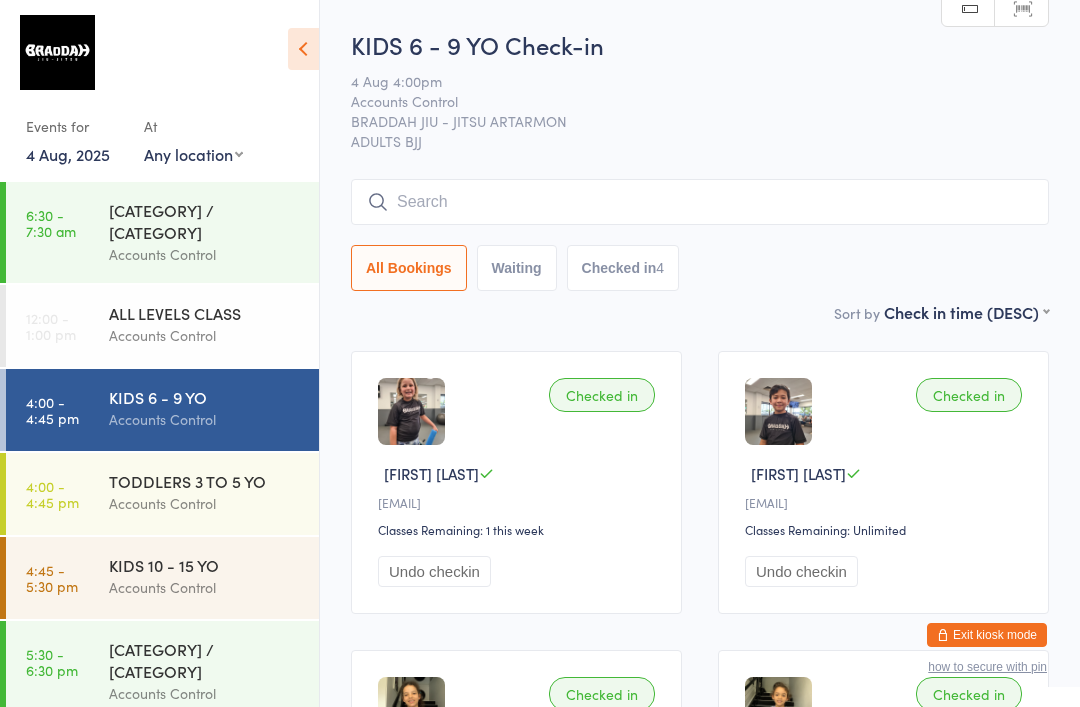 click on "[CATEGORY] / [CATEGORY]" at bounding box center [205, 660] 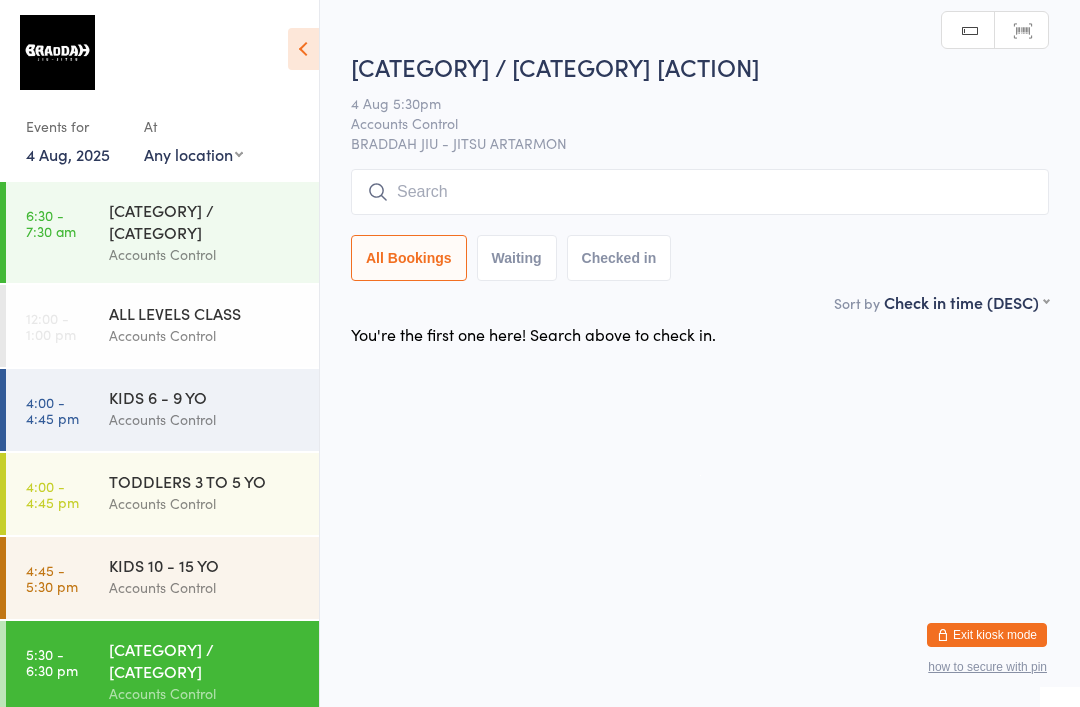 click at bounding box center (700, 192) 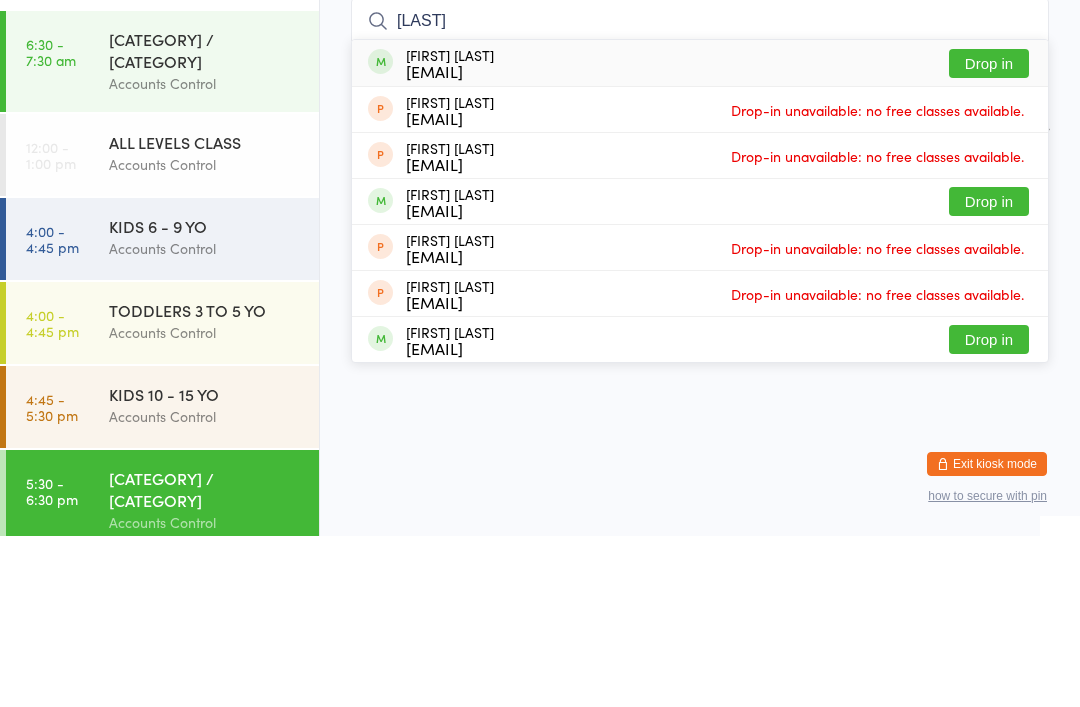 type on "[LAST]" 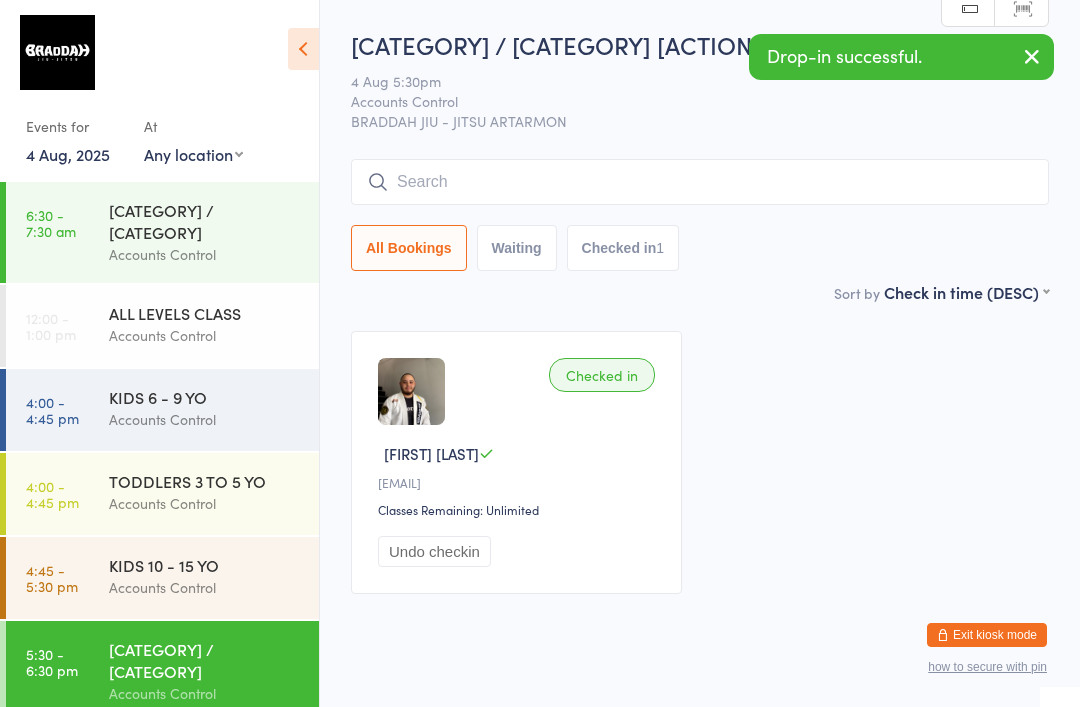 click on "Accounts Control" at bounding box center (205, 419) 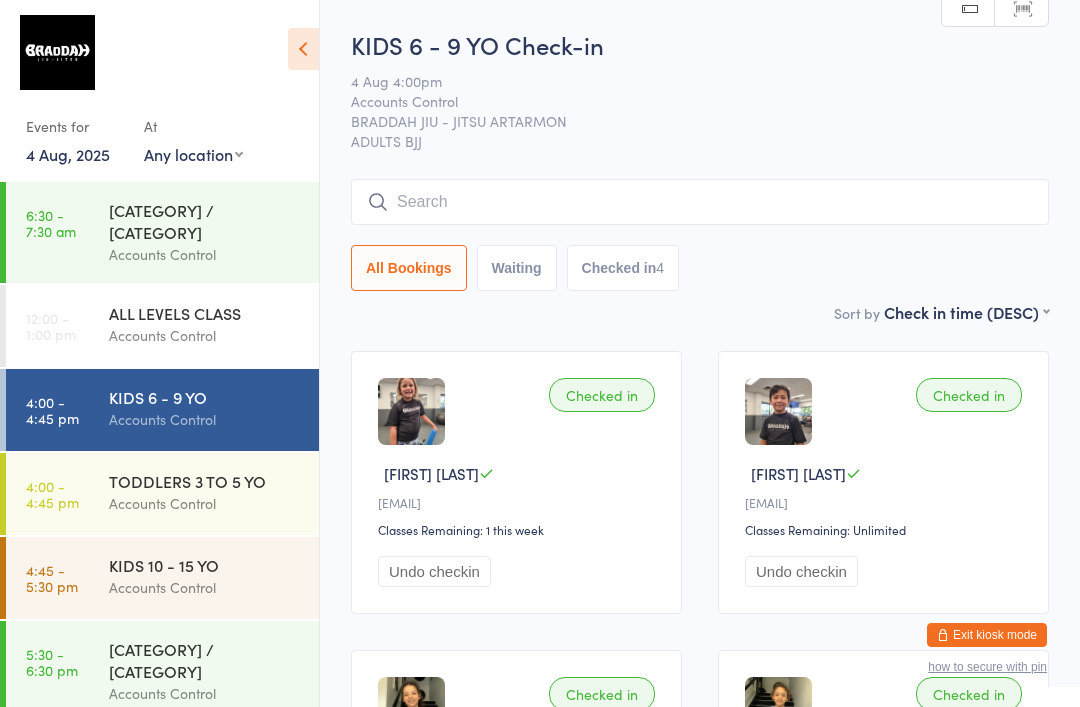 click at bounding box center [700, 202] 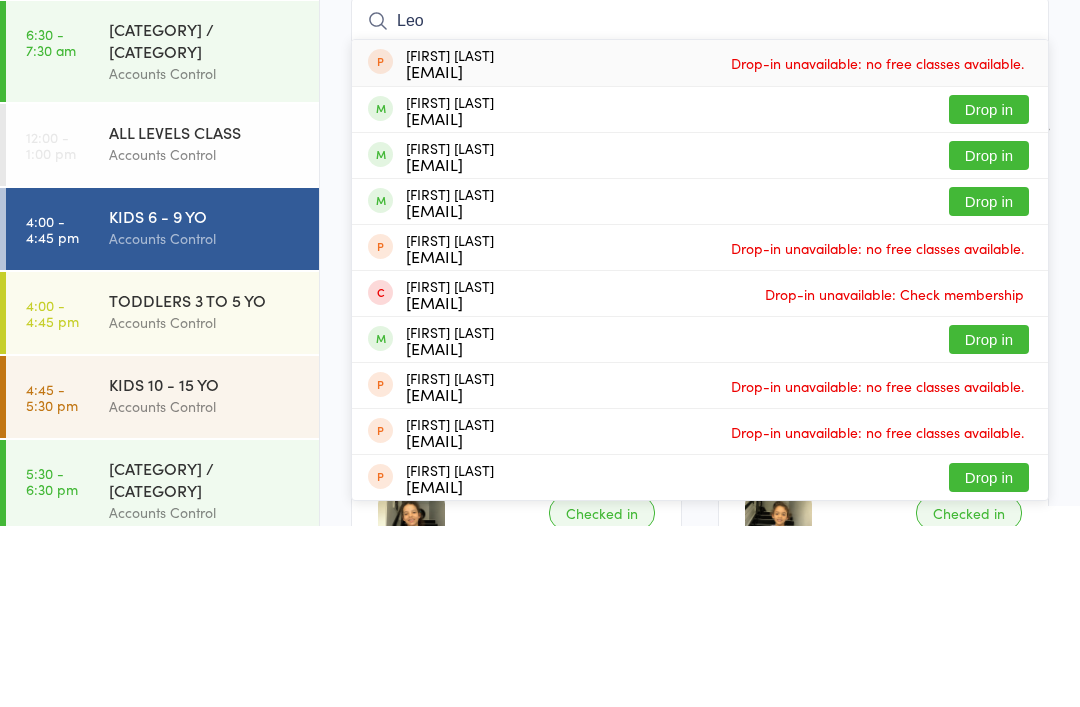 type on "Leo" 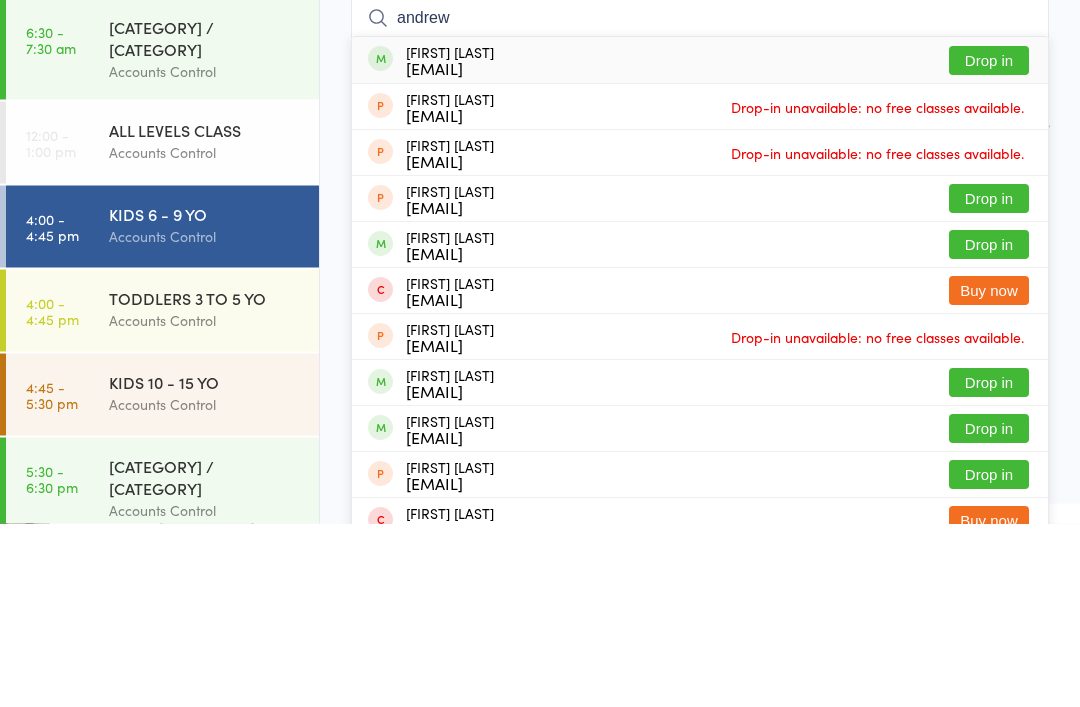 type on "andrew" 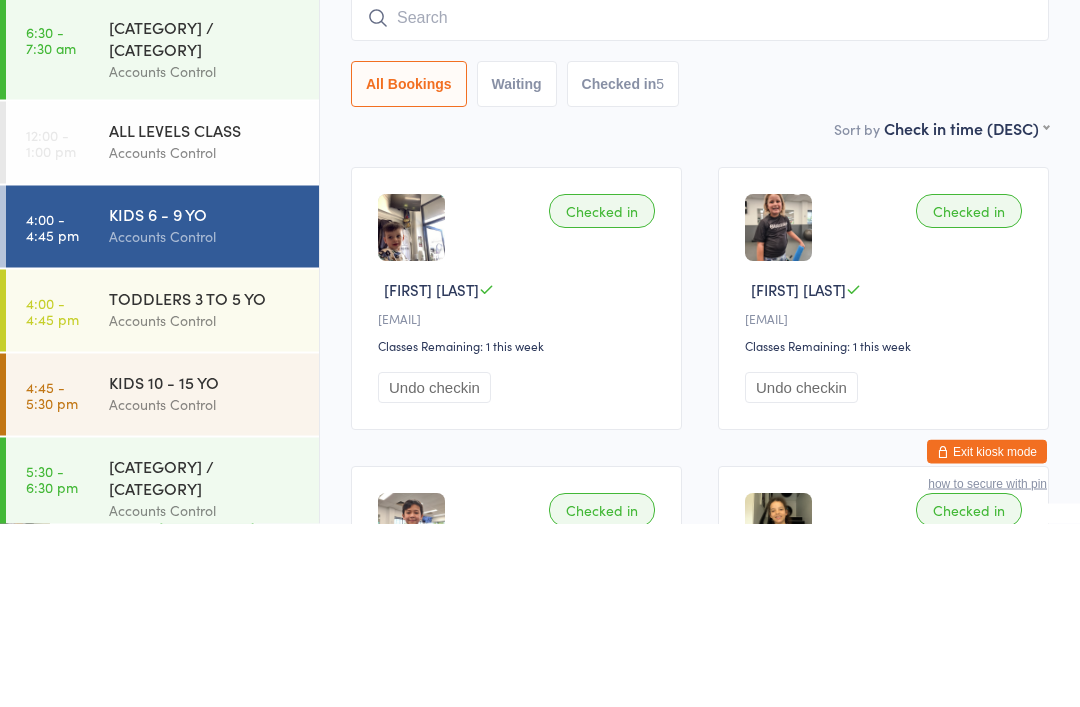 scroll, scrollTop: 184, scrollLeft: 0, axis: vertical 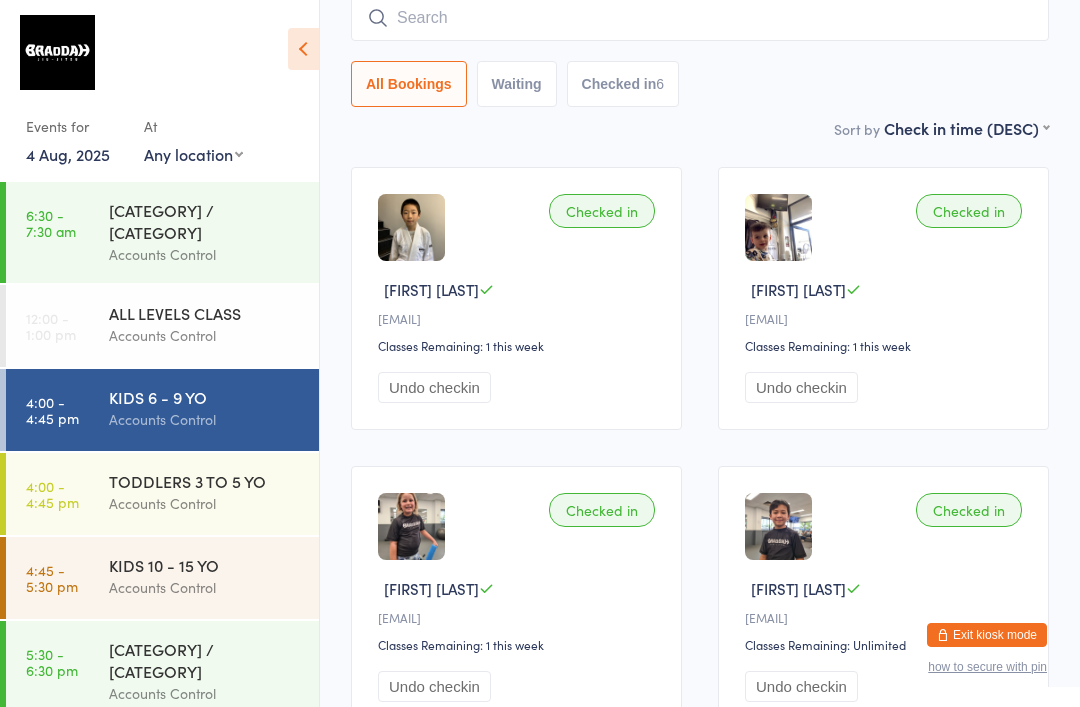 click at bounding box center (700, 18) 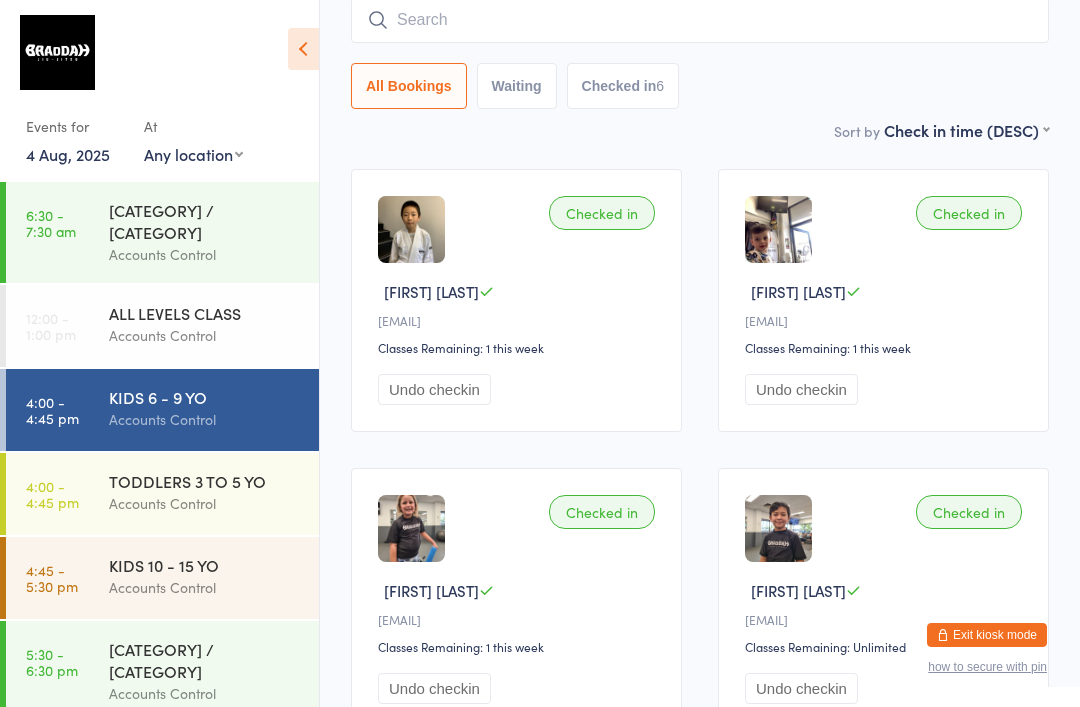 scroll, scrollTop: 181, scrollLeft: 0, axis: vertical 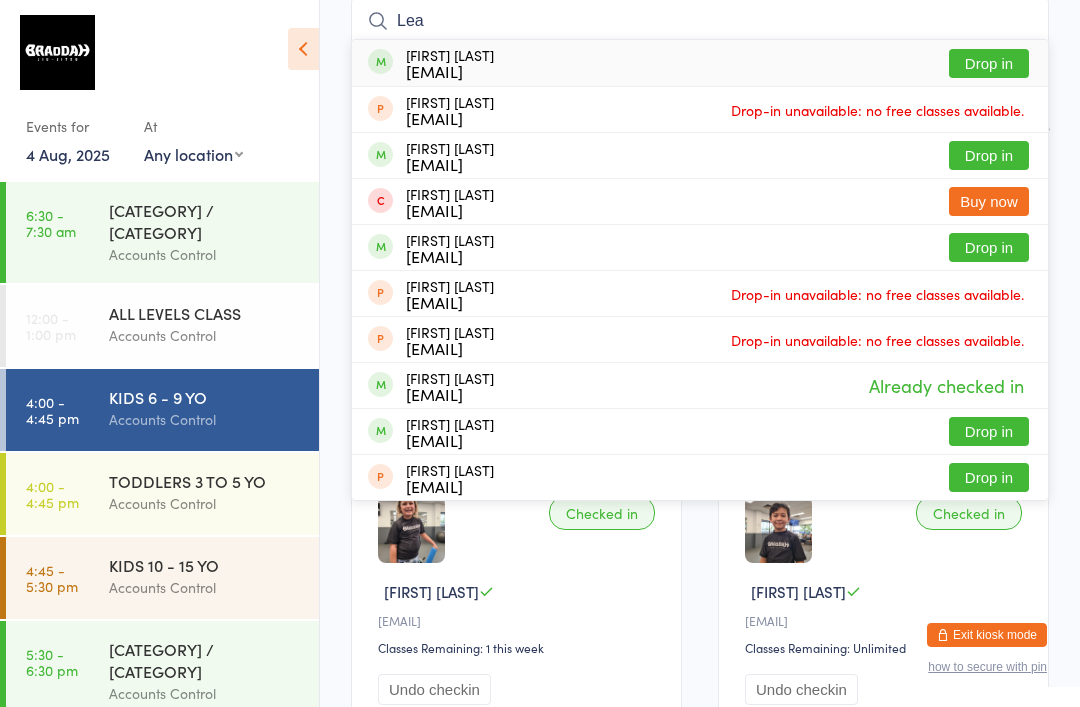 type on "Lea" 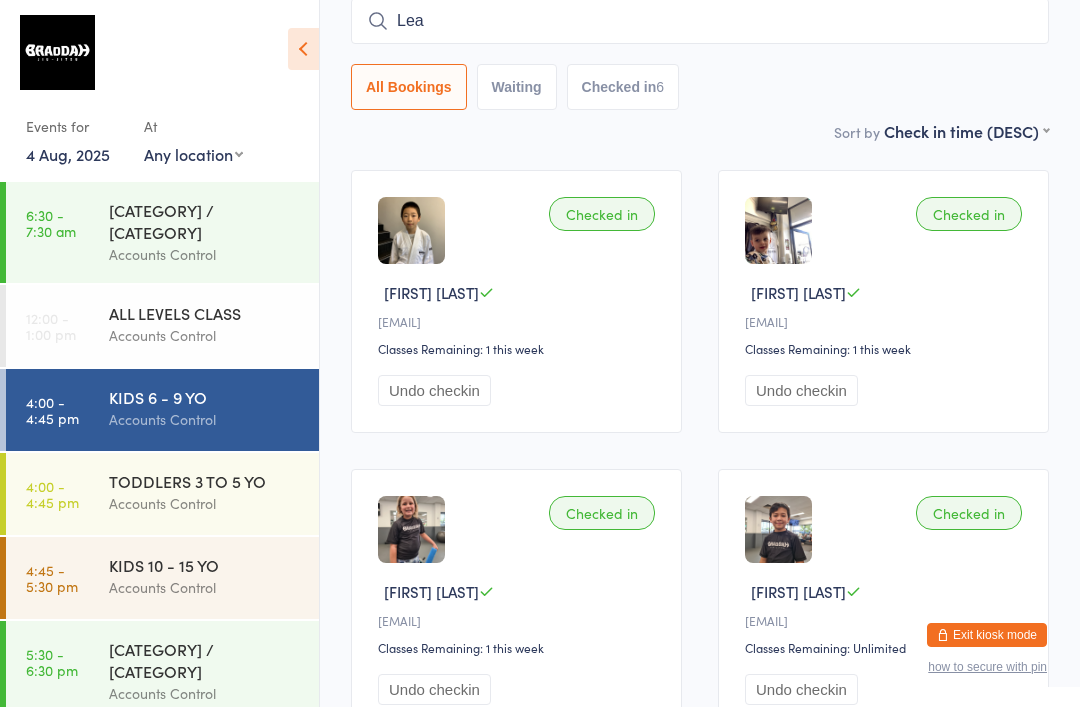 type 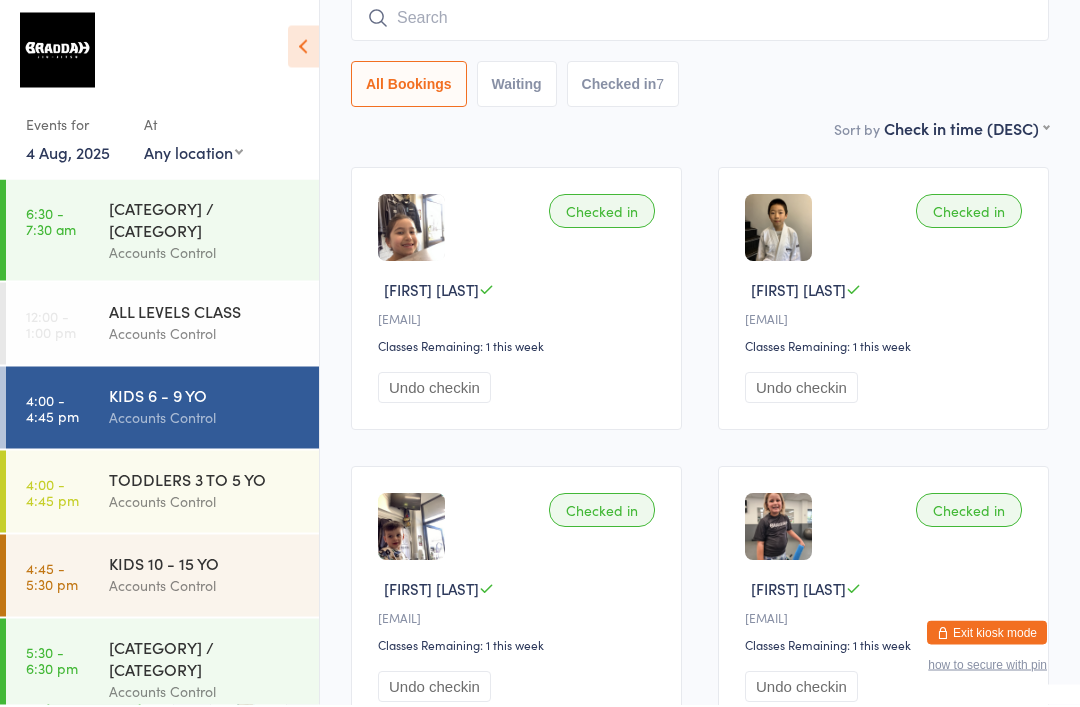 click on "Checked in" at bounding box center [602, 214] 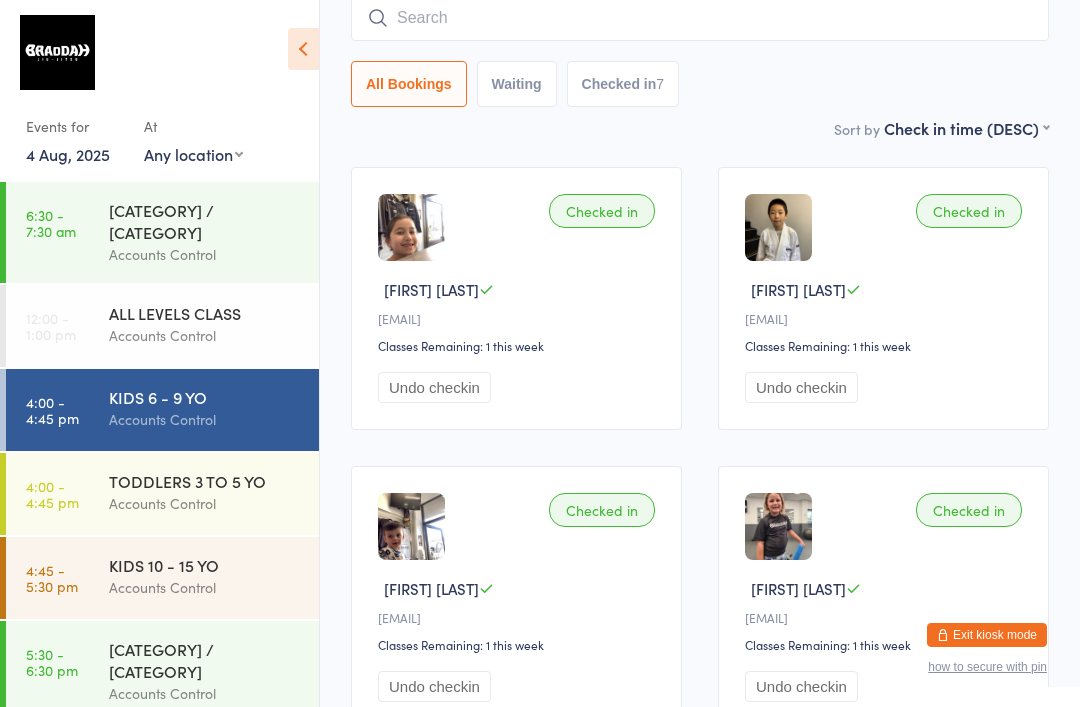 click on "[CATEGORY] / [CATEGORY]" at bounding box center [205, 660] 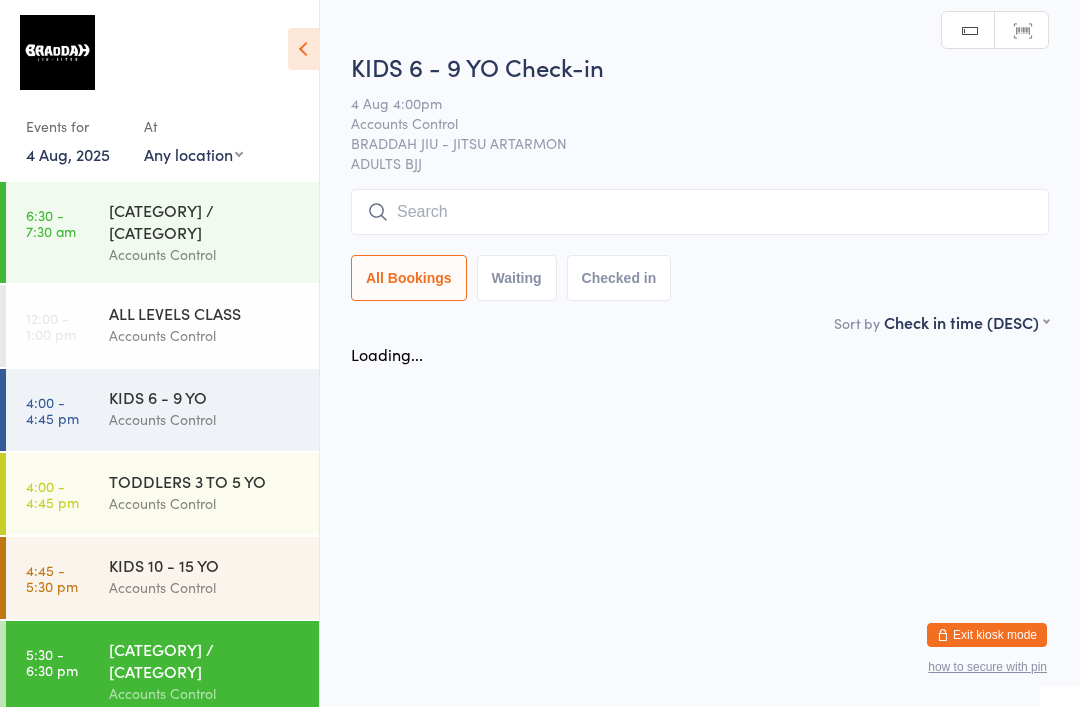 scroll, scrollTop: 0, scrollLeft: 0, axis: both 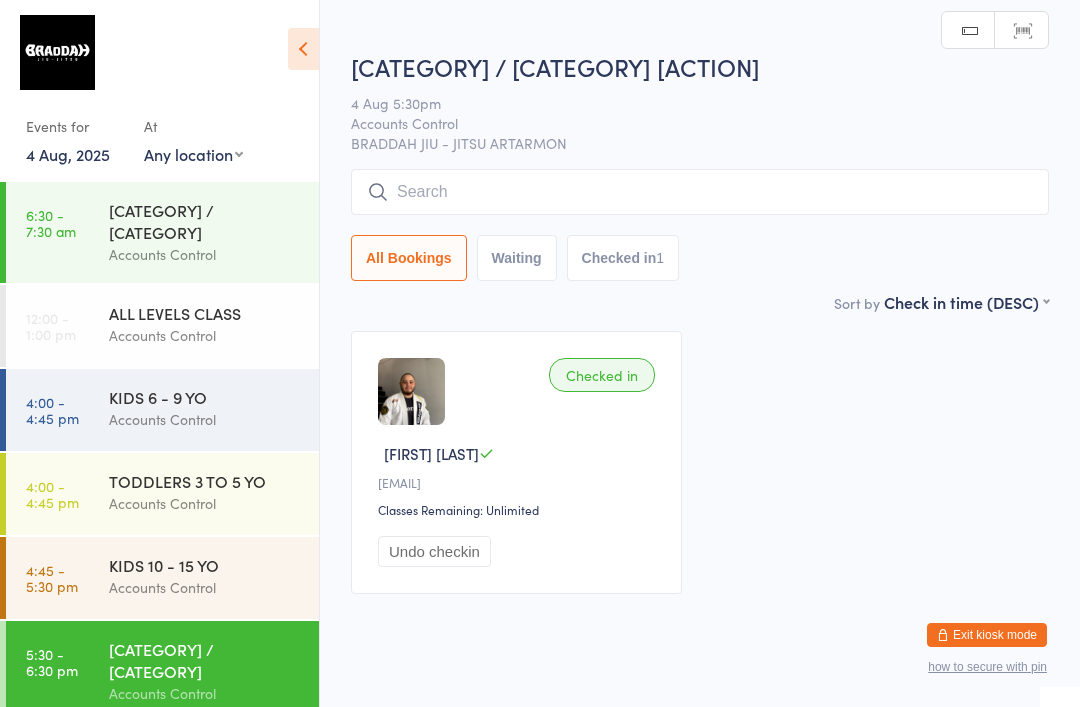 click at bounding box center [700, 192] 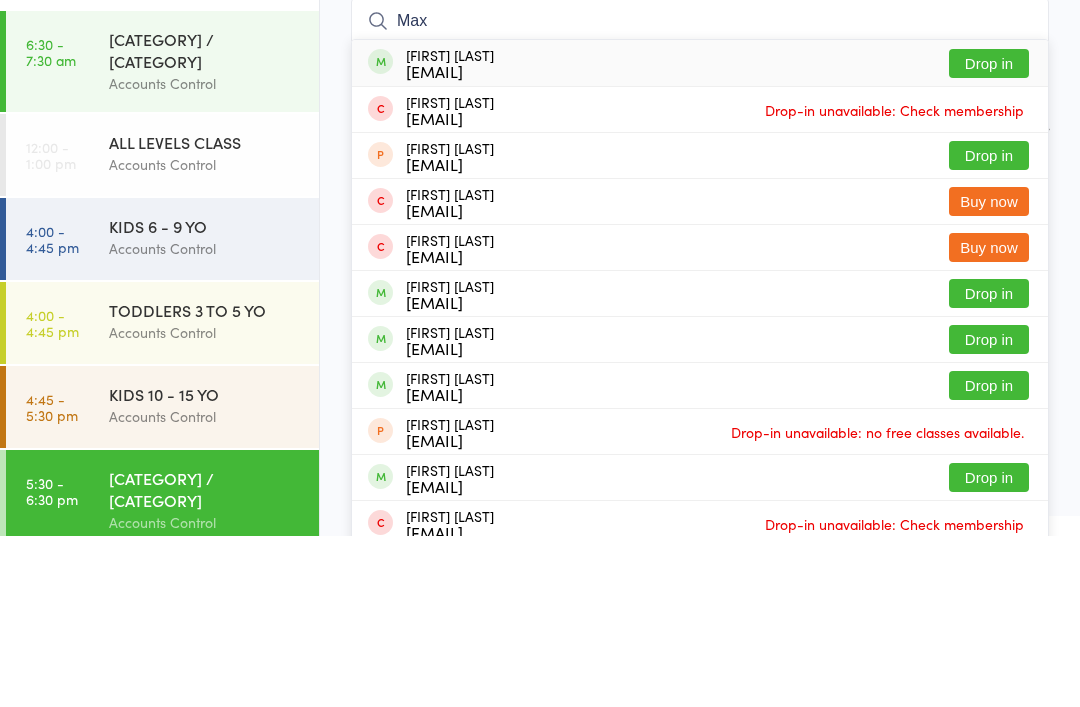 type on "Max" 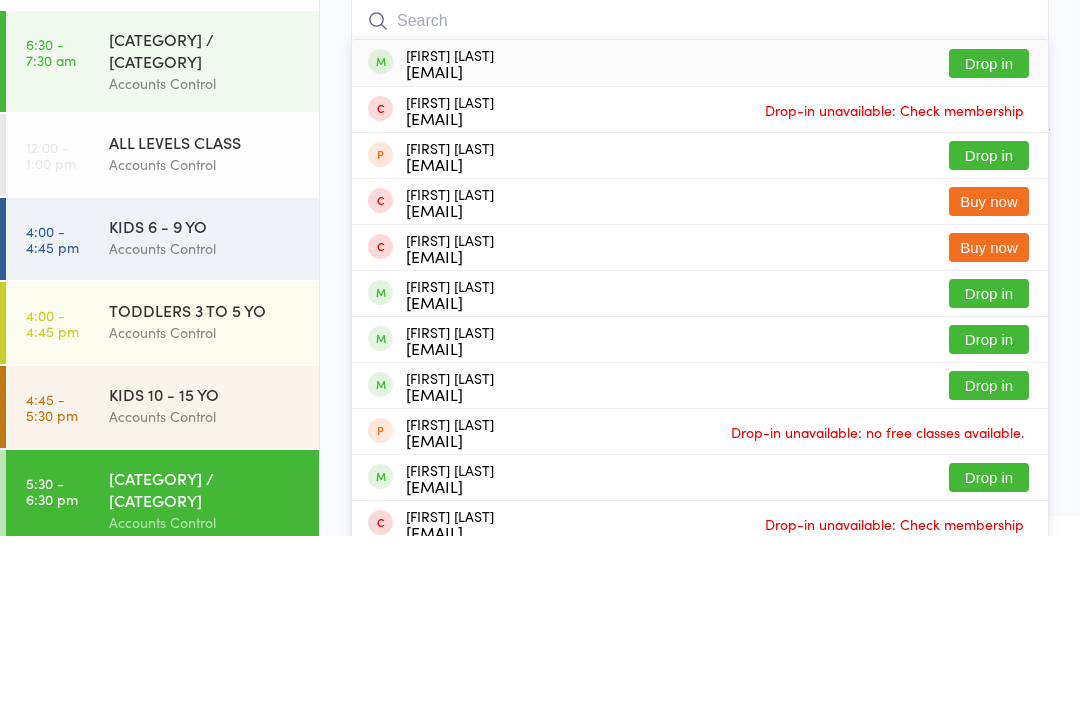 scroll, scrollTop: 49, scrollLeft: 0, axis: vertical 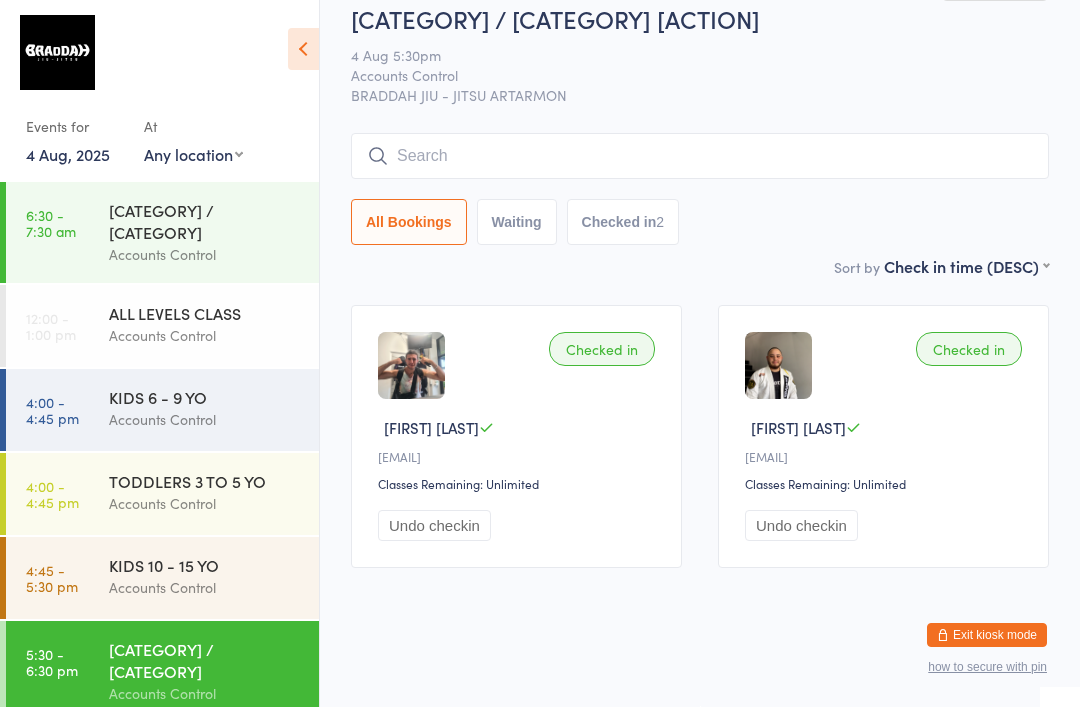 click on "KIDS 6 - 9 YO" at bounding box center [205, 397] 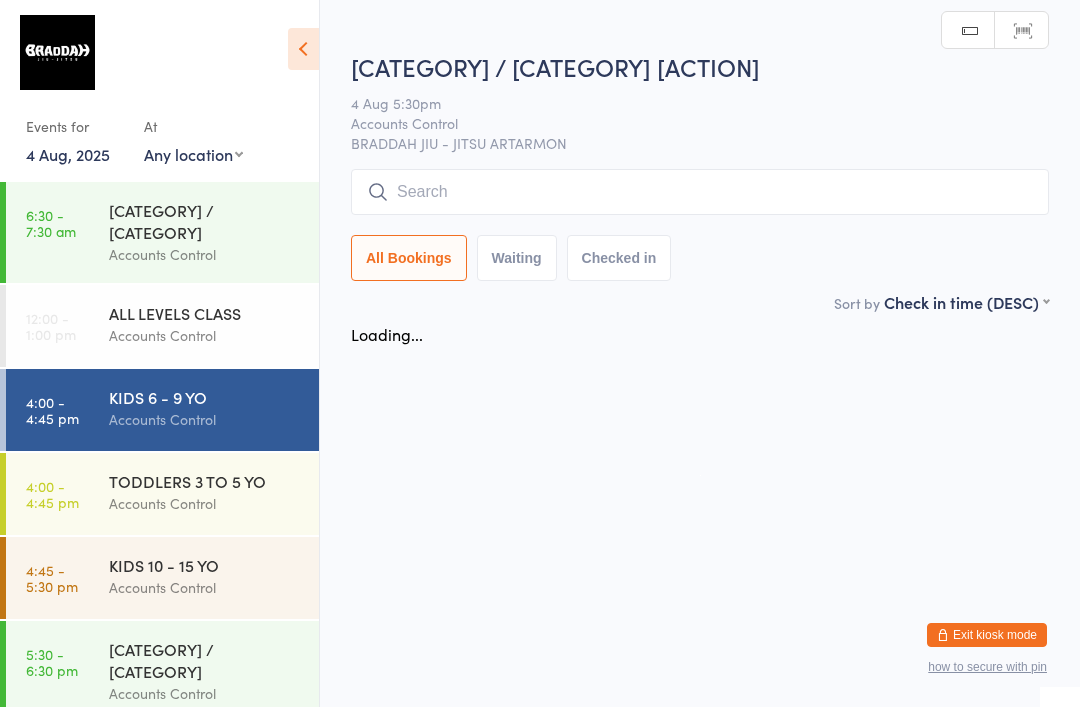 scroll, scrollTop: 0, scrollLeft: 0, axis: both 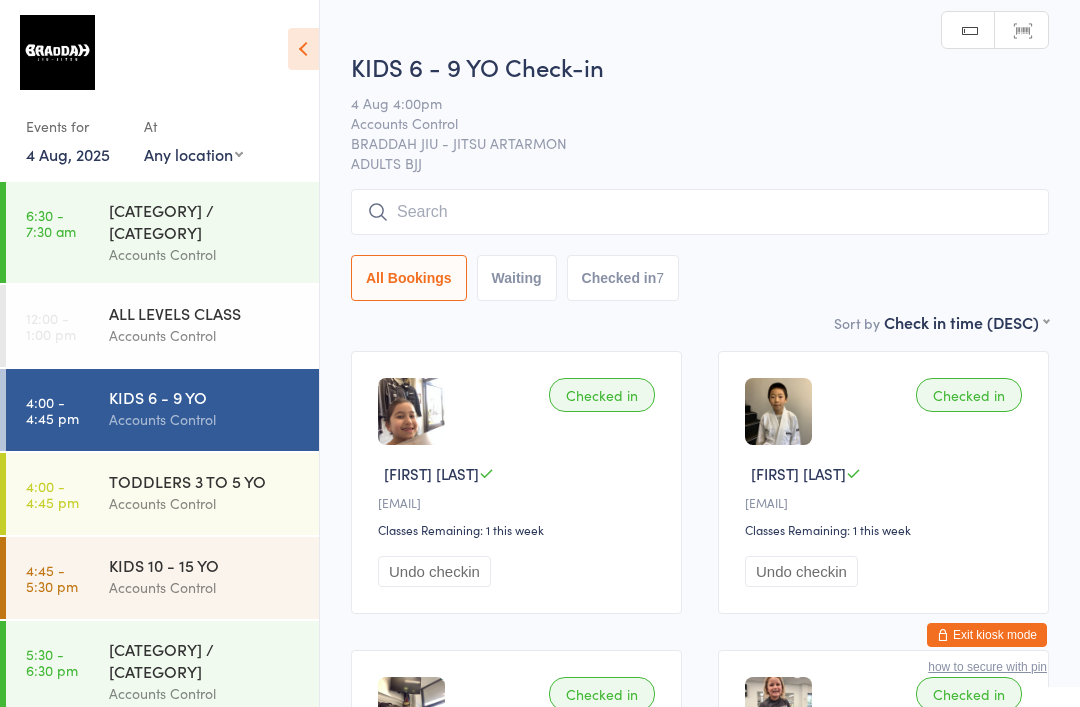 click at bounding box center (700, 212) 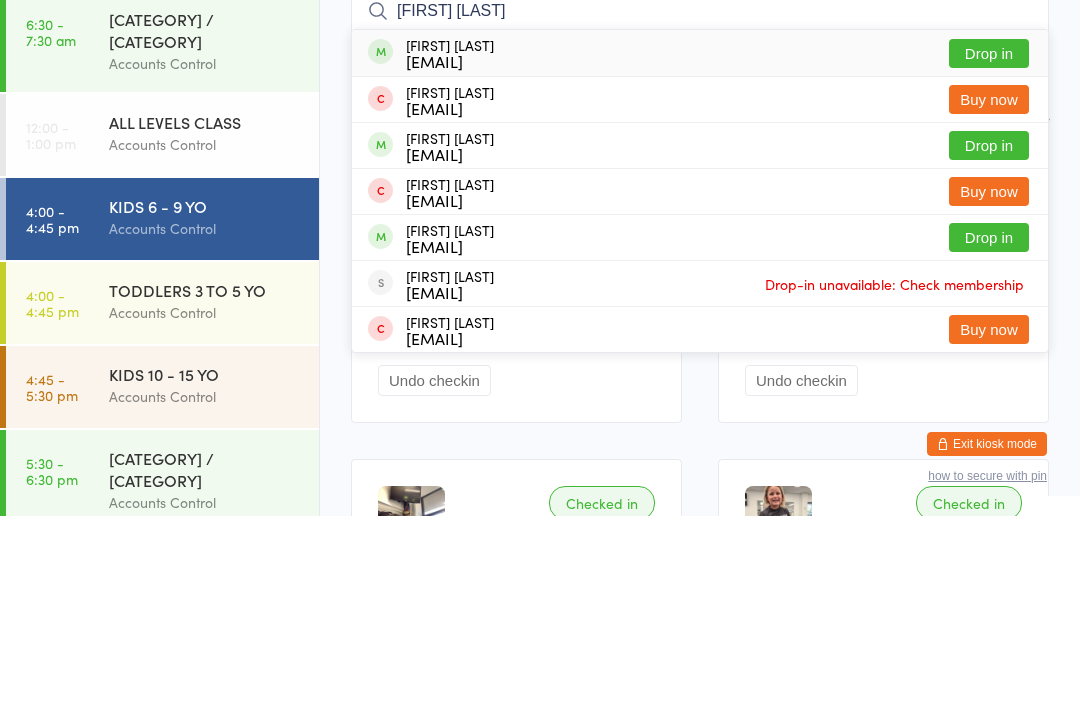 type on "[FIRST] [LAST]" 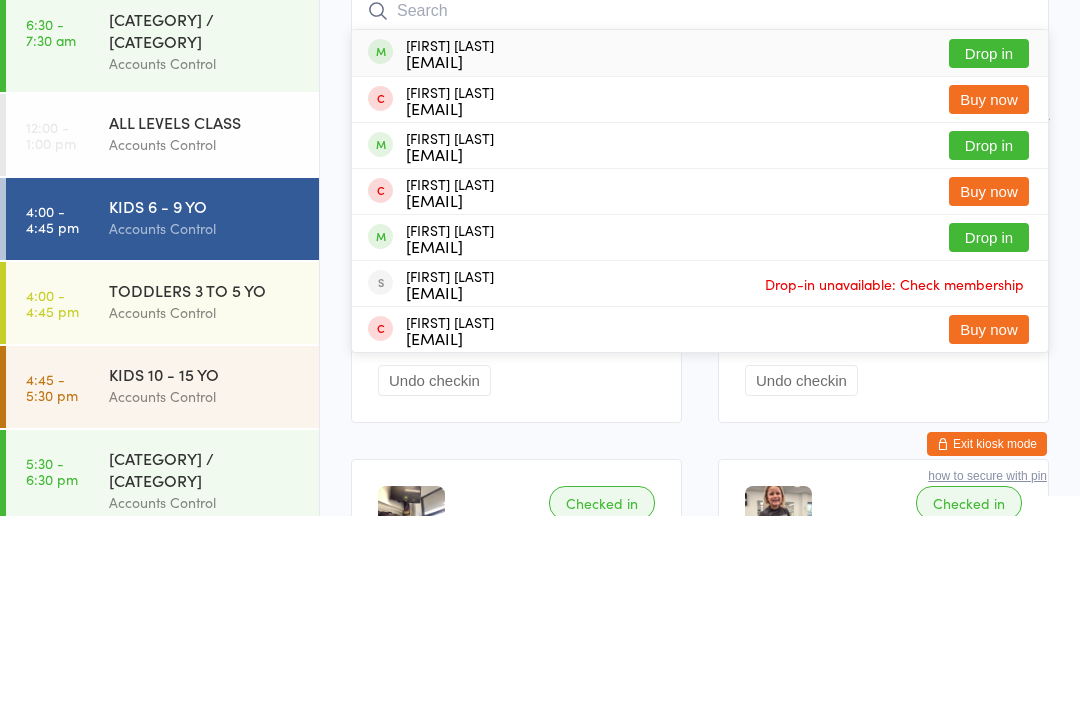 scroll, scrollTop: 191, scrollLeft: 0, axis: vertical 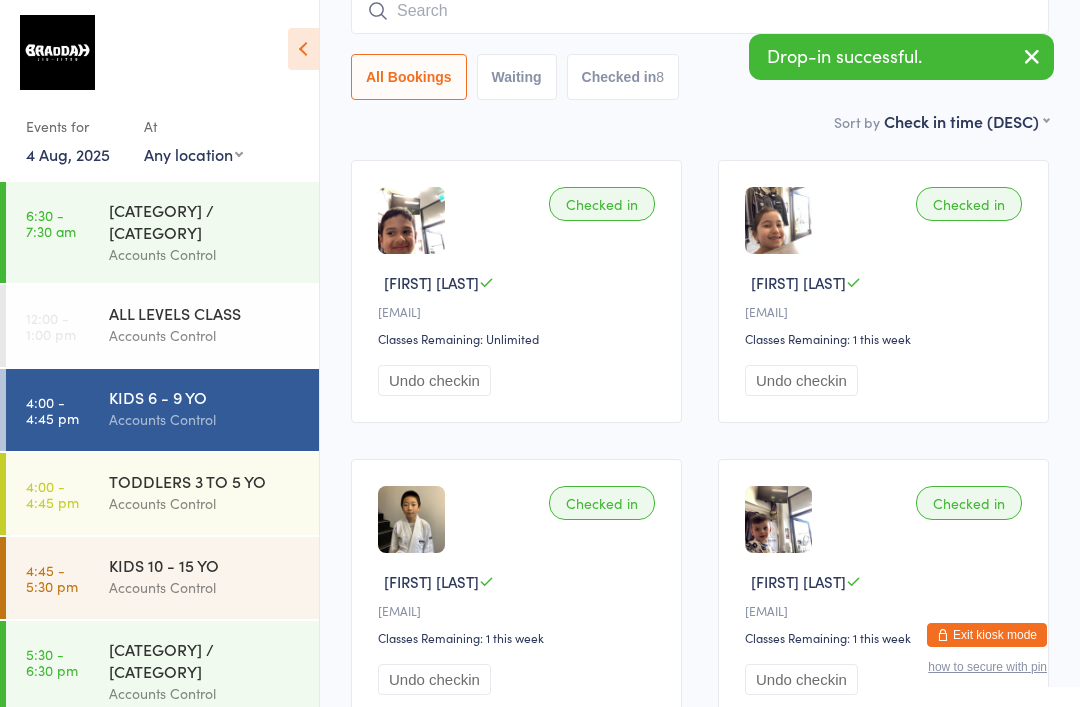 click at bounding box center [700, 11] 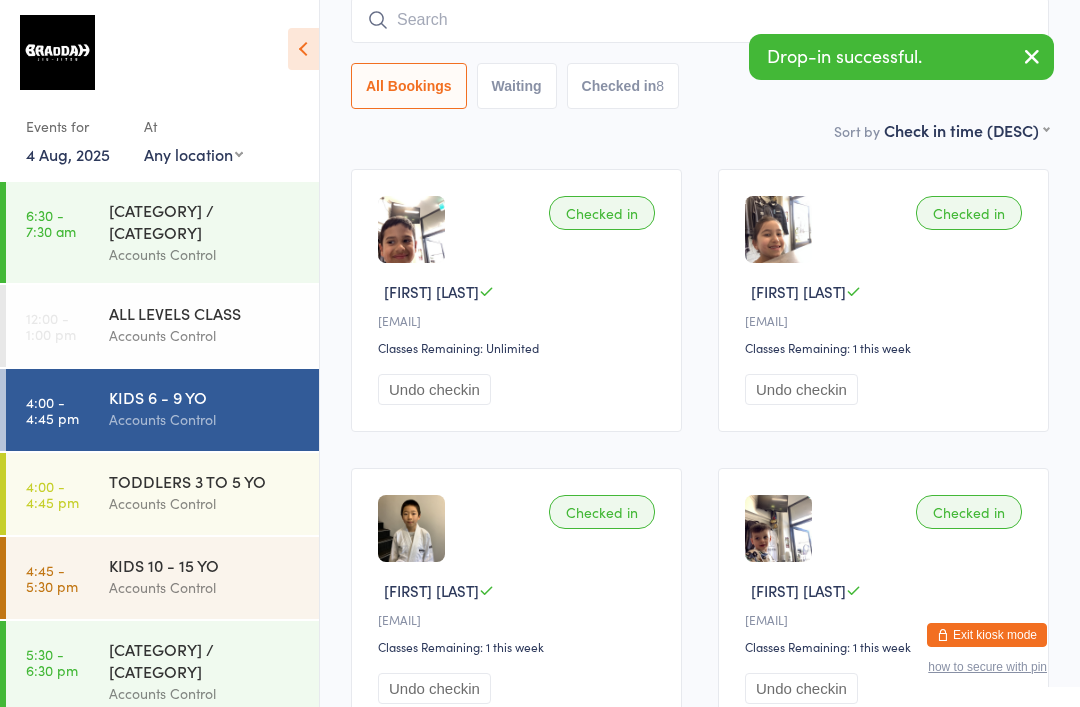 scroll, scrollTop: 181, scrollLeft: 0, axis: vertical 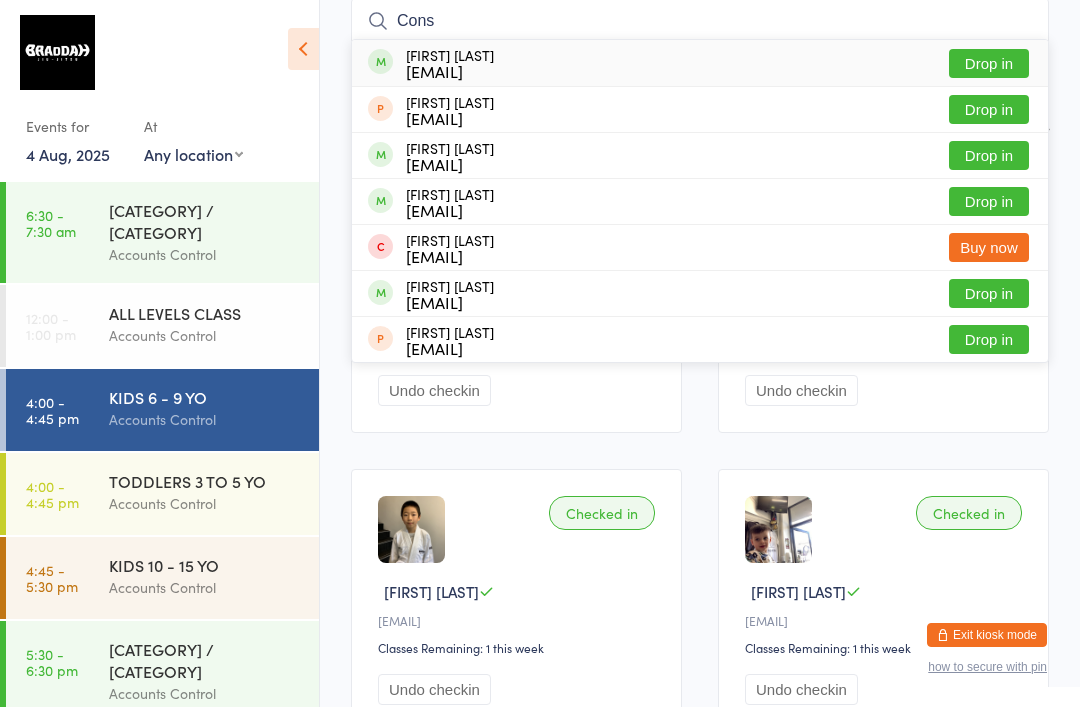 type on "Cons" 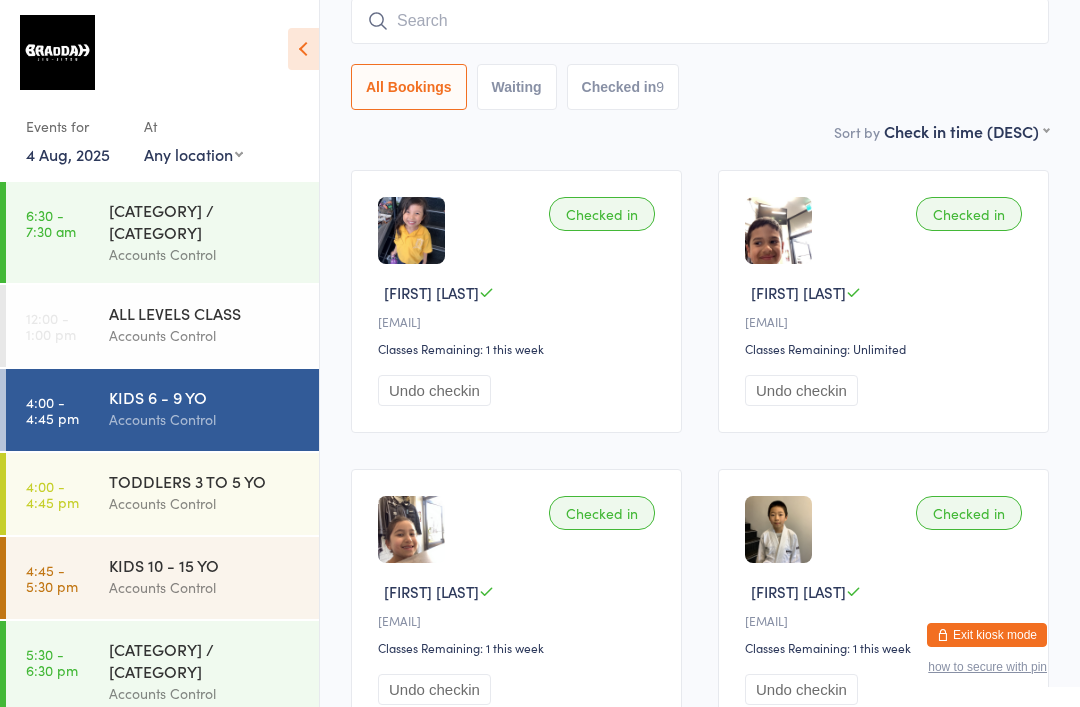 click at bounding box center (700, 21) 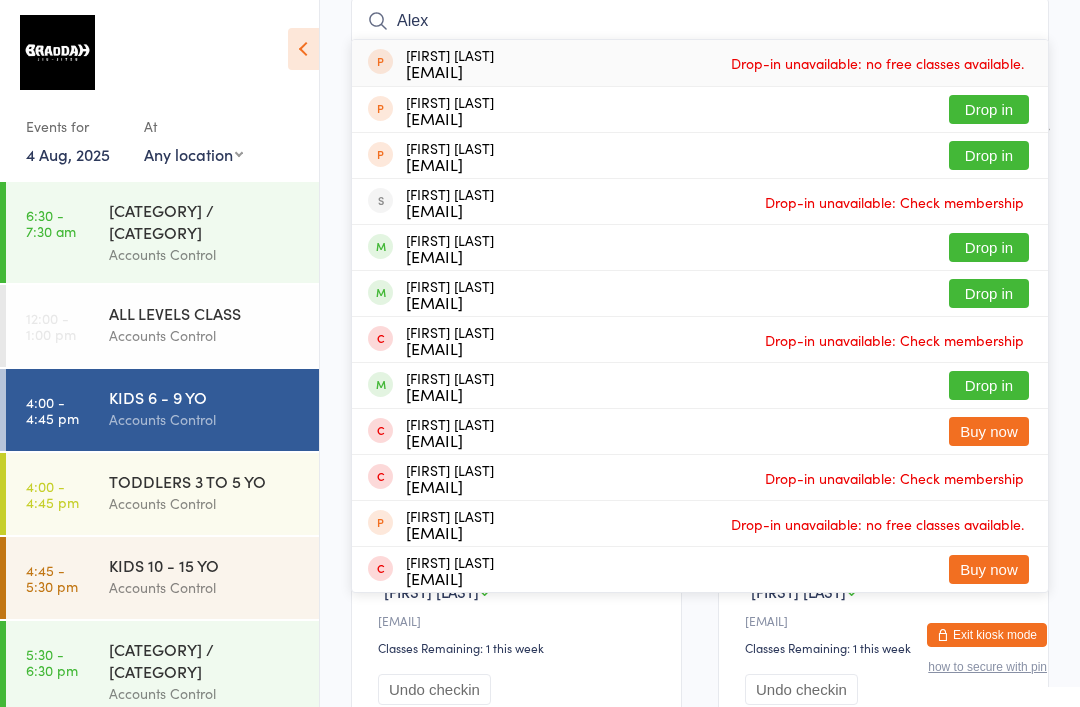 type on "Alex" 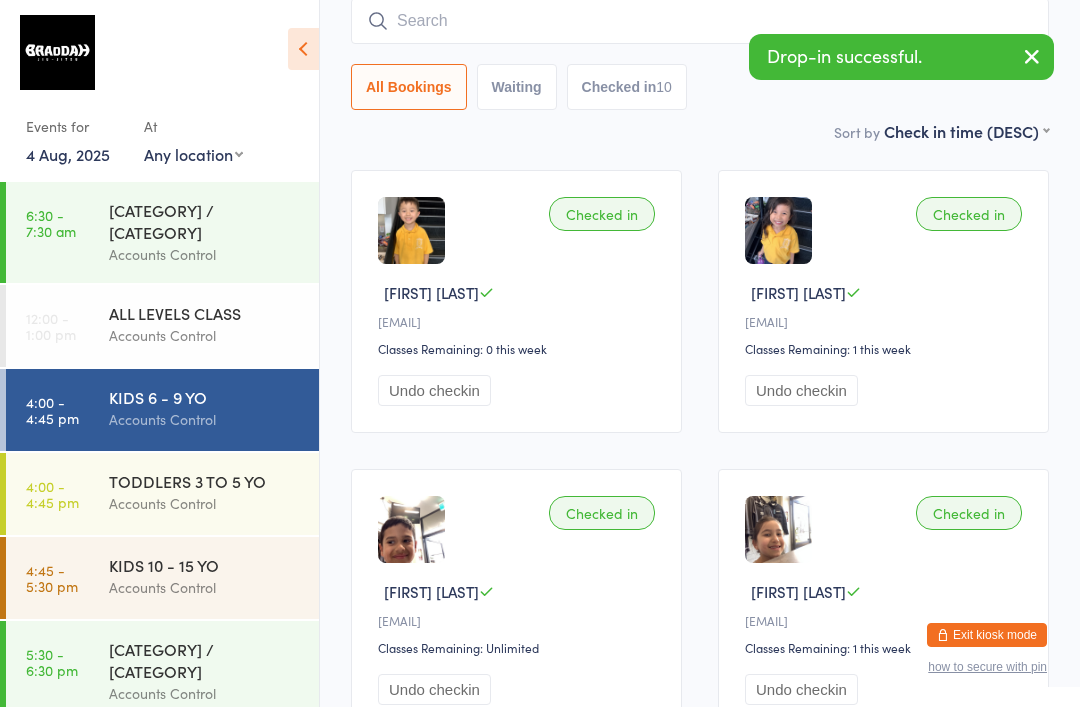 click at bounding box center (700, 21) 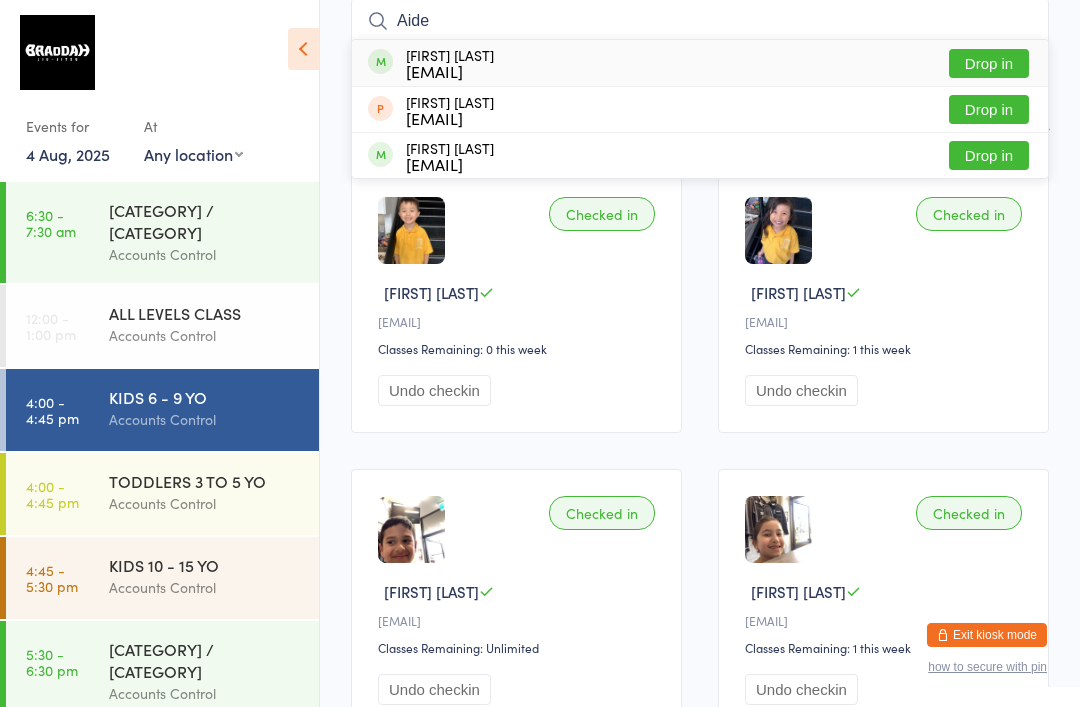 type on "Aide" 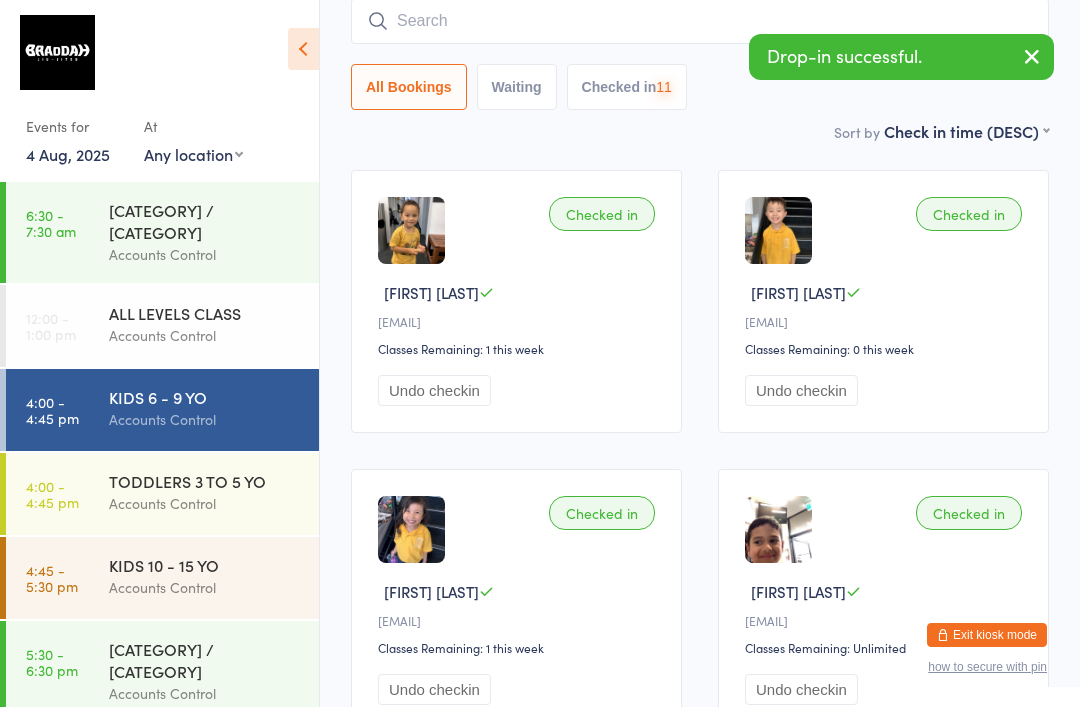 click at bounding box center [700, 21] 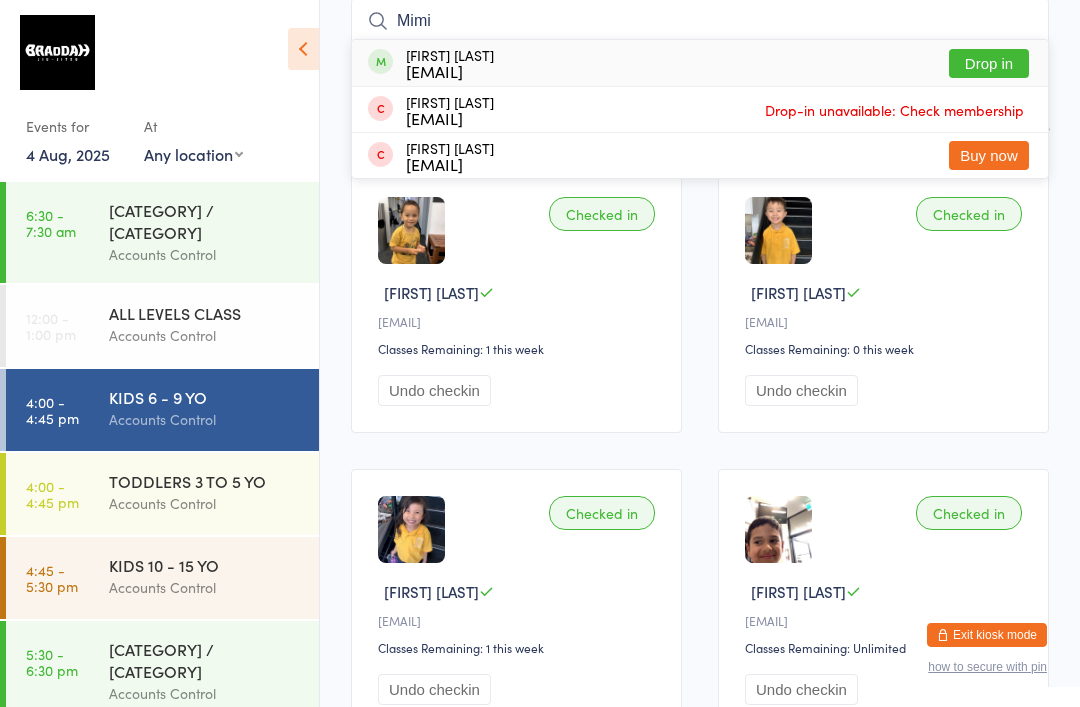 type on "Mimi" 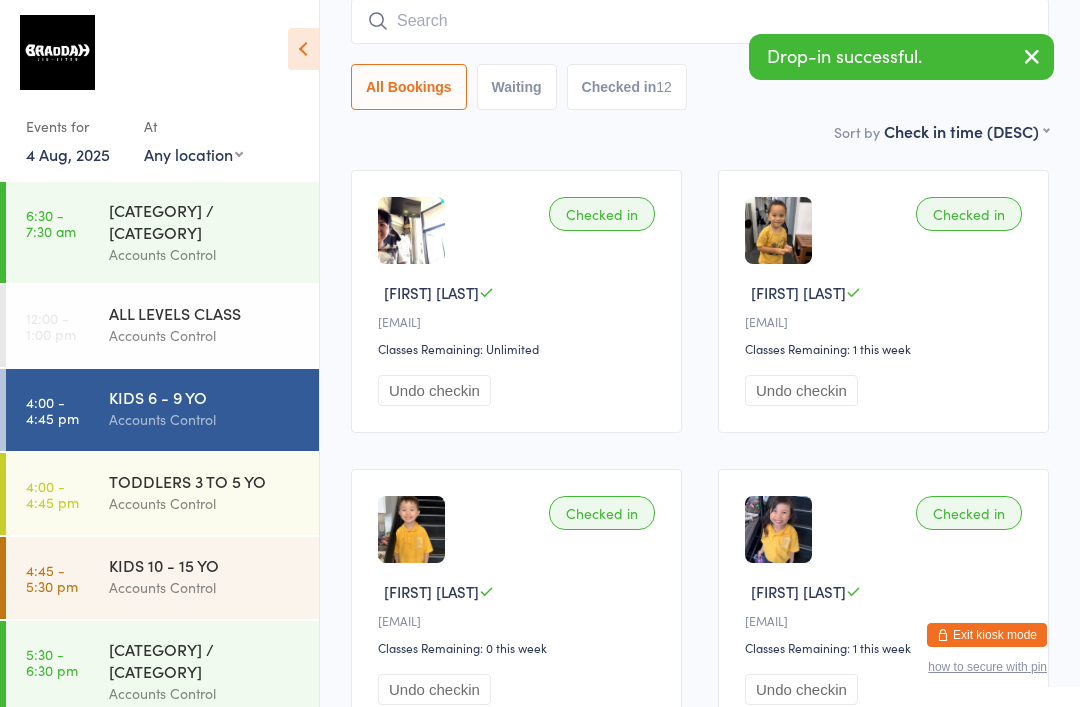 click at bounding box center [700, 21] 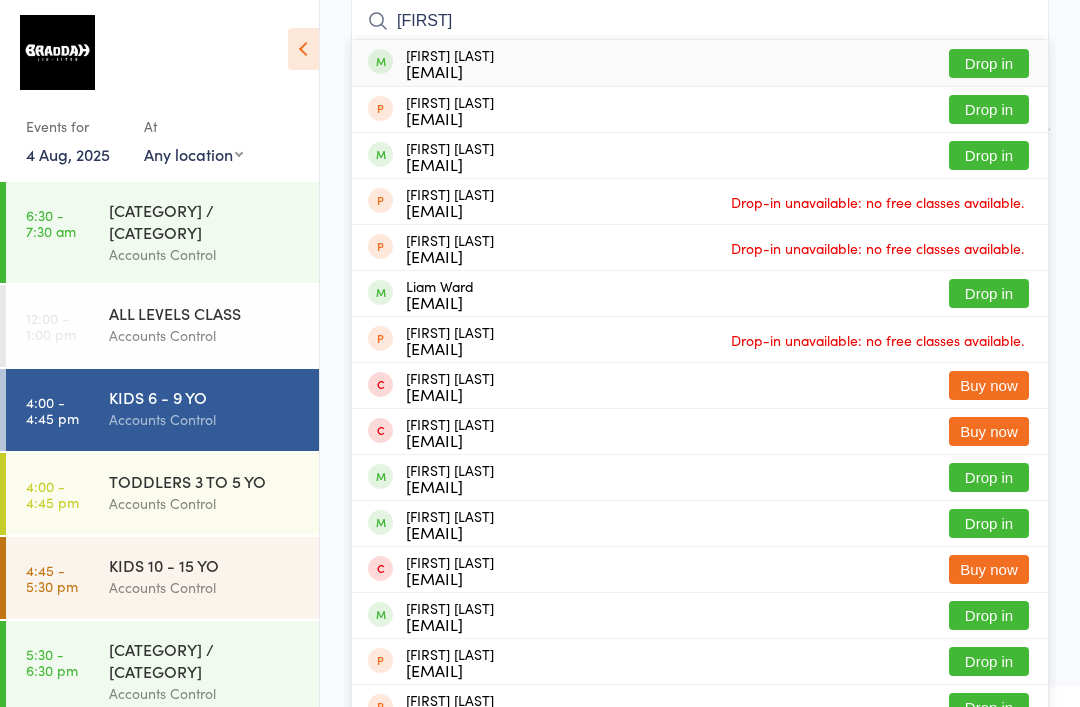 type on "[FIRST]" 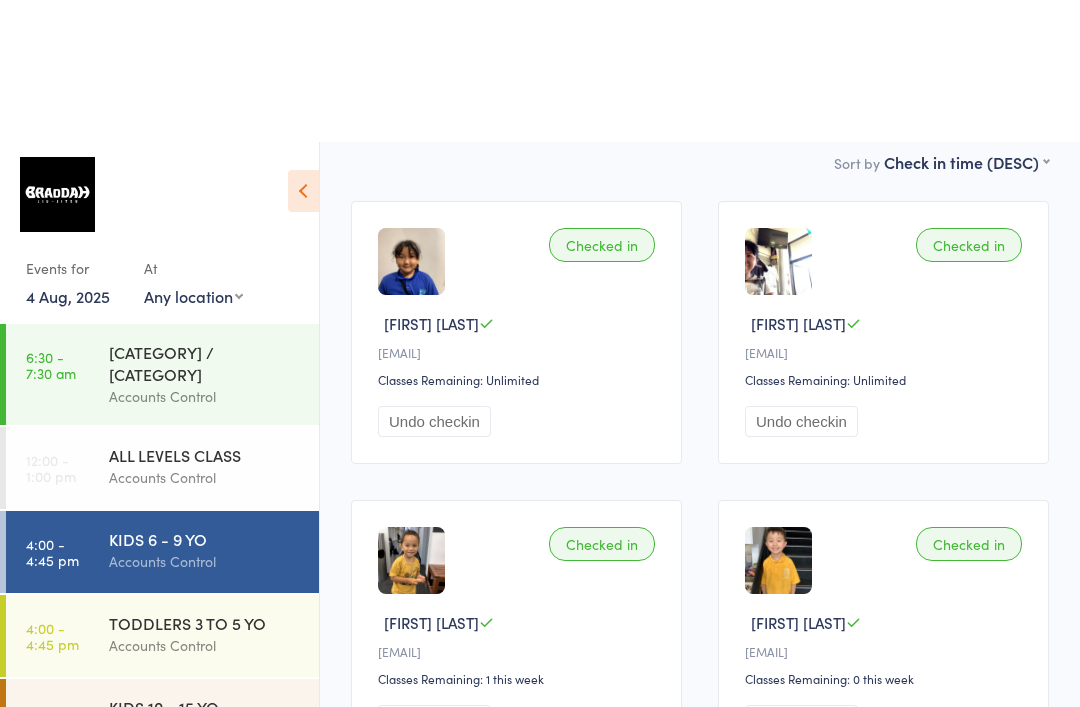 scroll, scrollTop: 0, scrollLeft: 0, axis: both 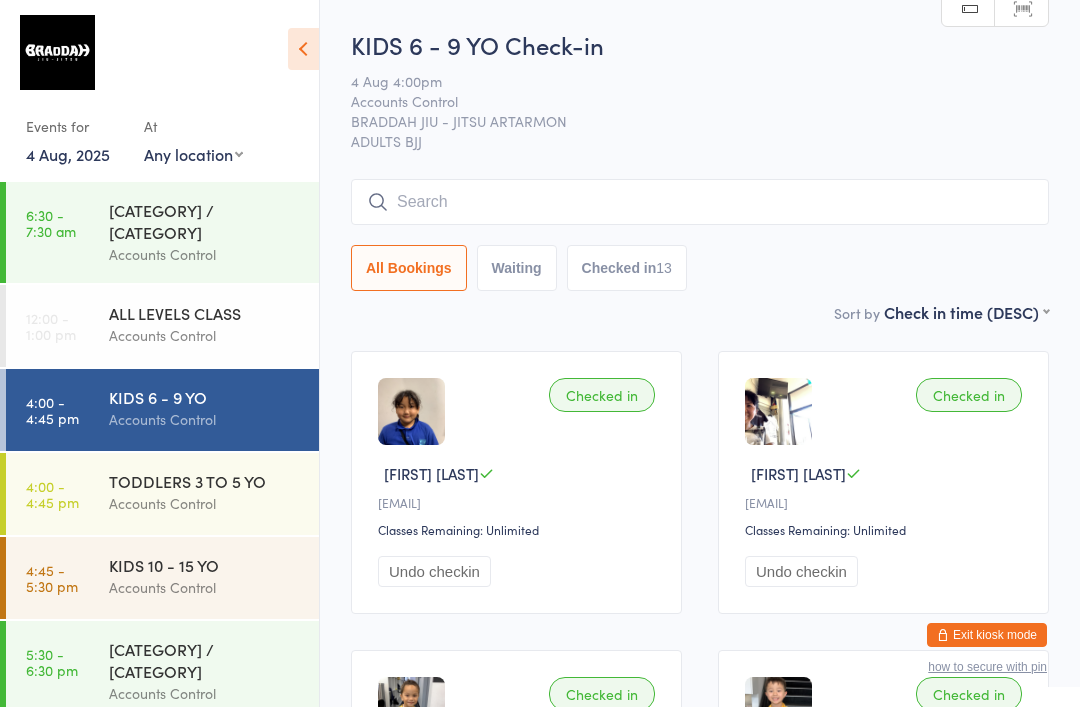 click at bounding box center (700, 202) 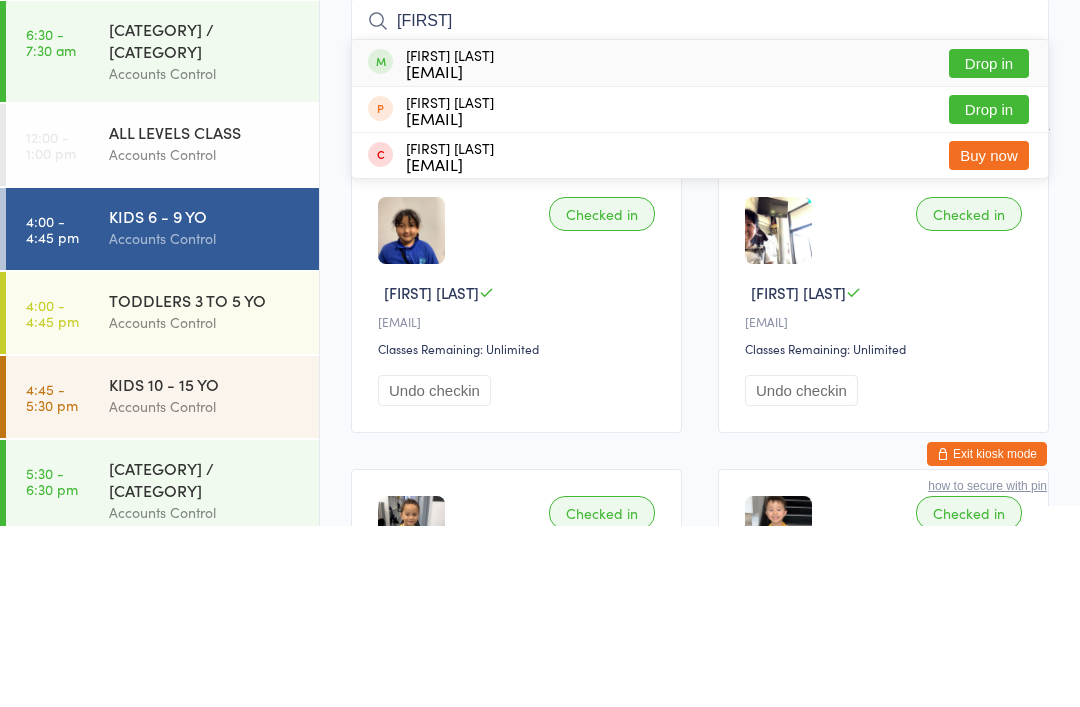 click on "[FIRST]" at bounding box center [700, 202] 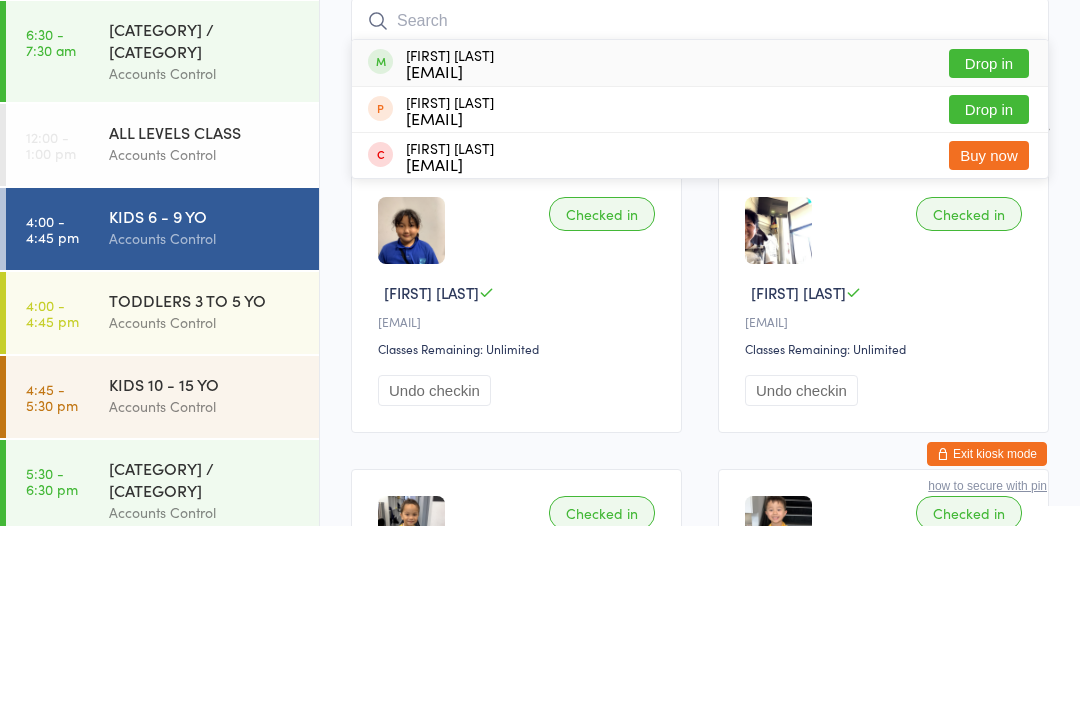 scroll, scrollTop: 181, scrollLeft: 0, axis: vertical 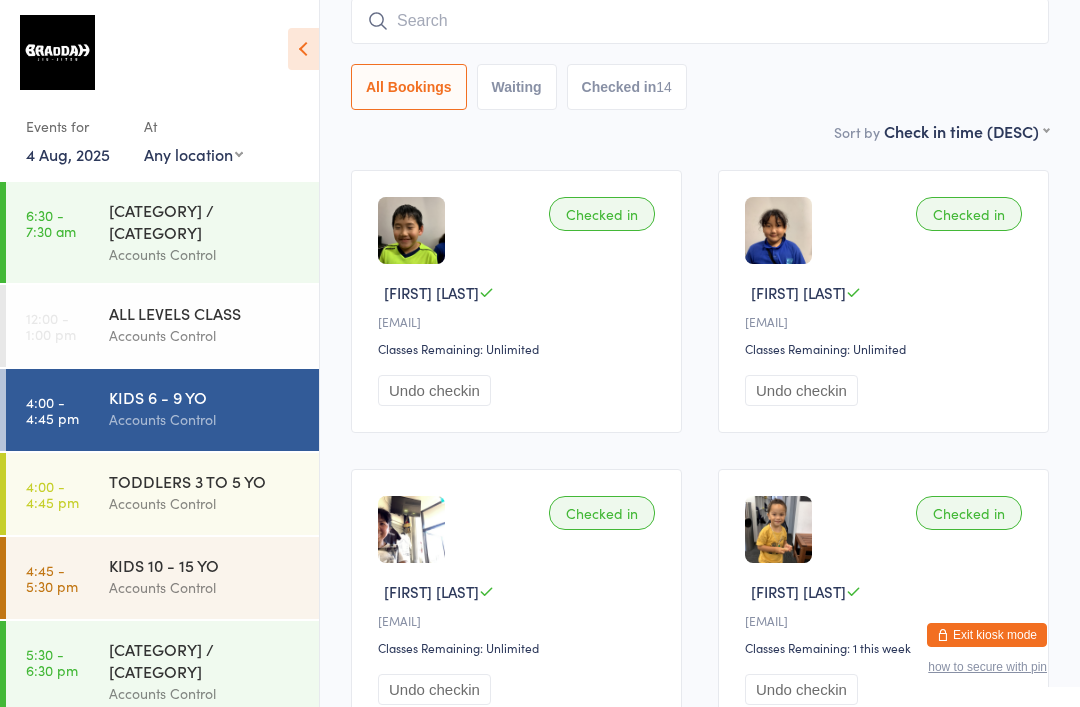 click on "4:00 - 4:45 pm" at bounding box center (52, 494) 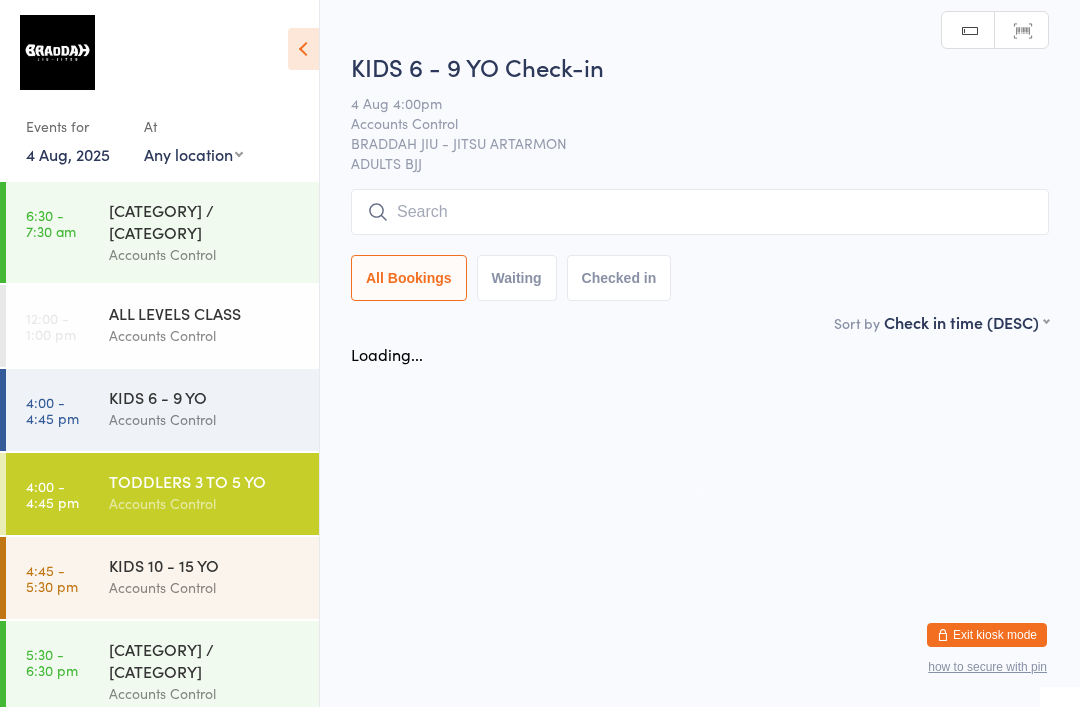 scroll, scrollTop: 0, scrollLeft: 0, axis: both 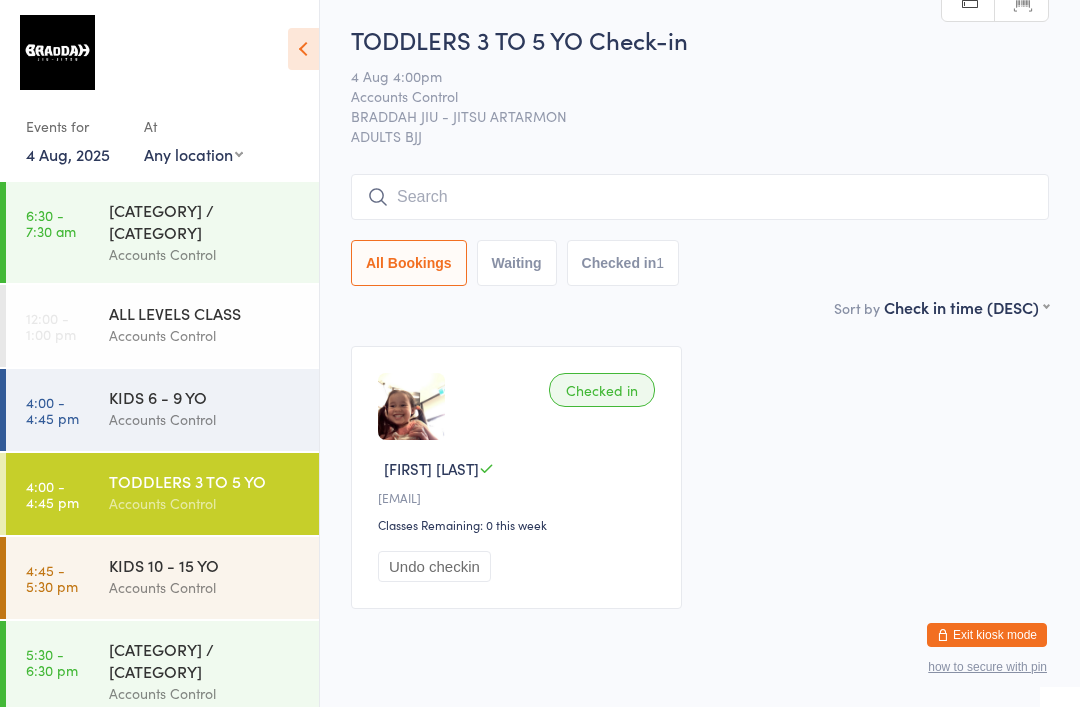 click at bounding box center (700, 197) 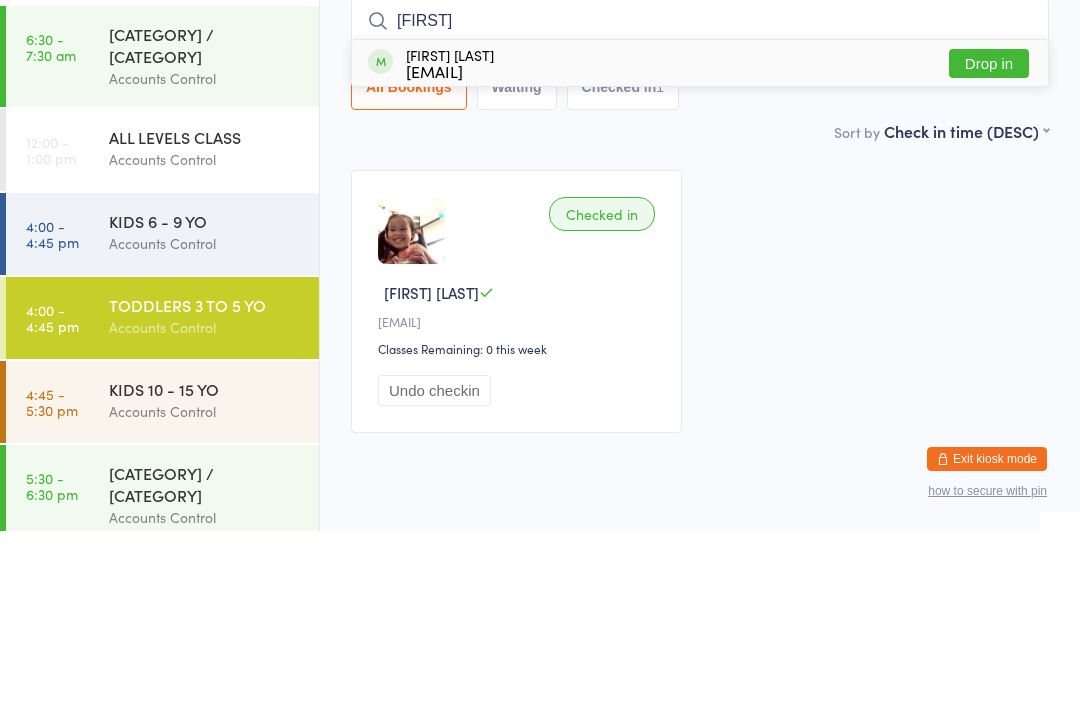 type on "[FIRST]" 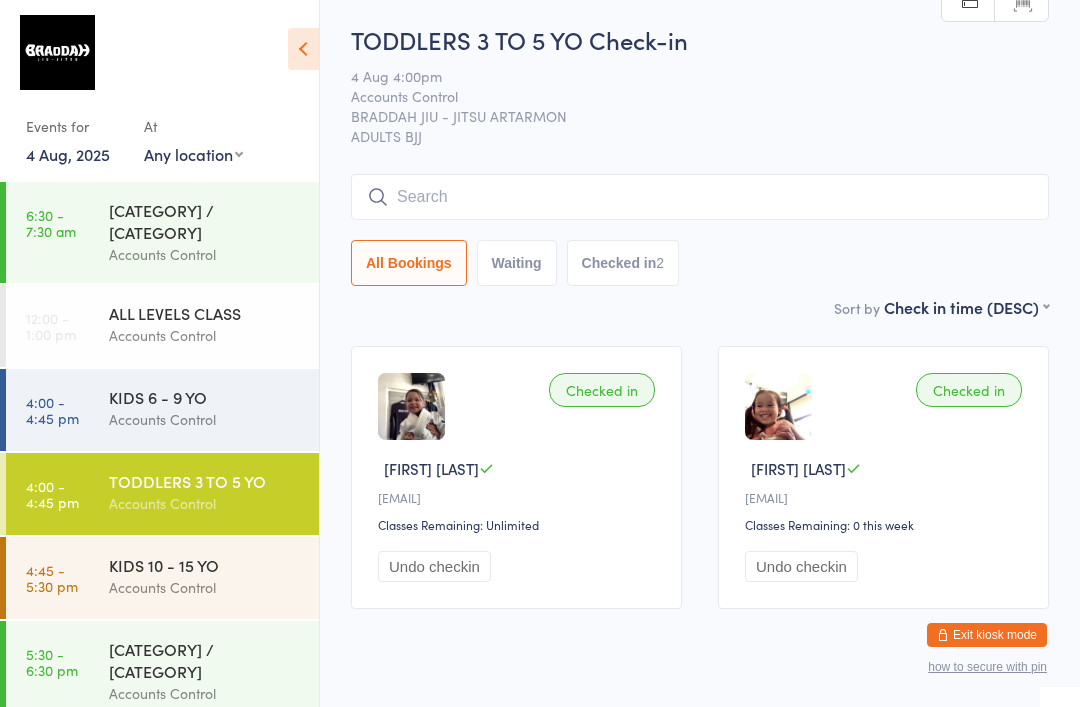click on "Accounts Control" at bounding box center [205, 419] 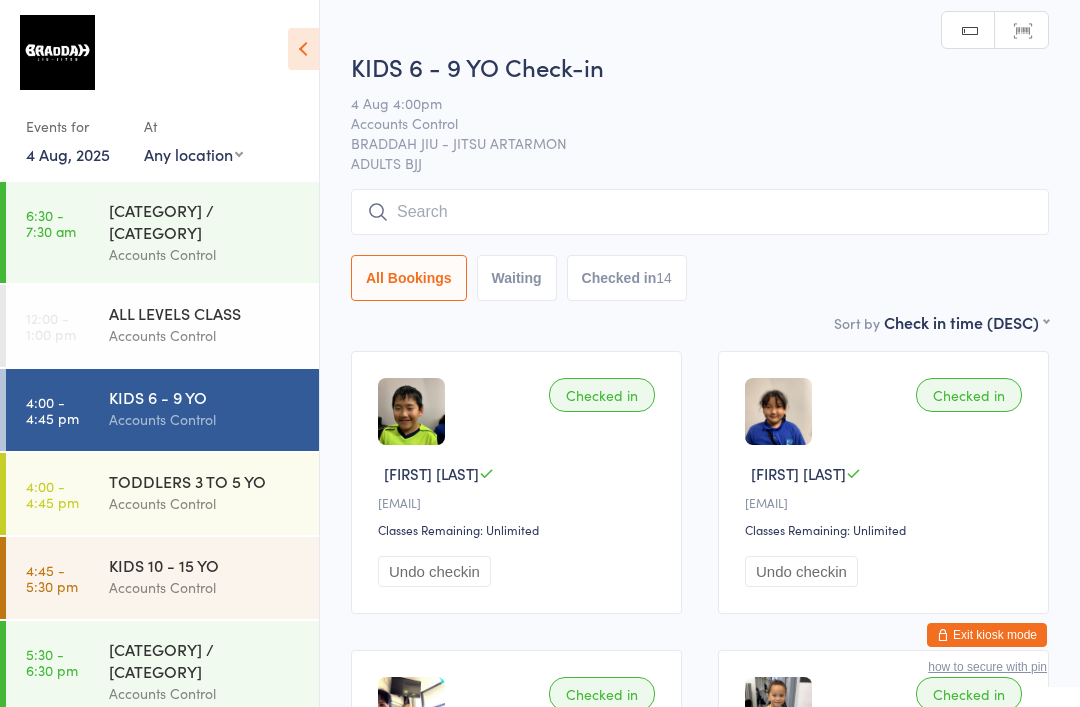 click at bounding box center [700, 212] 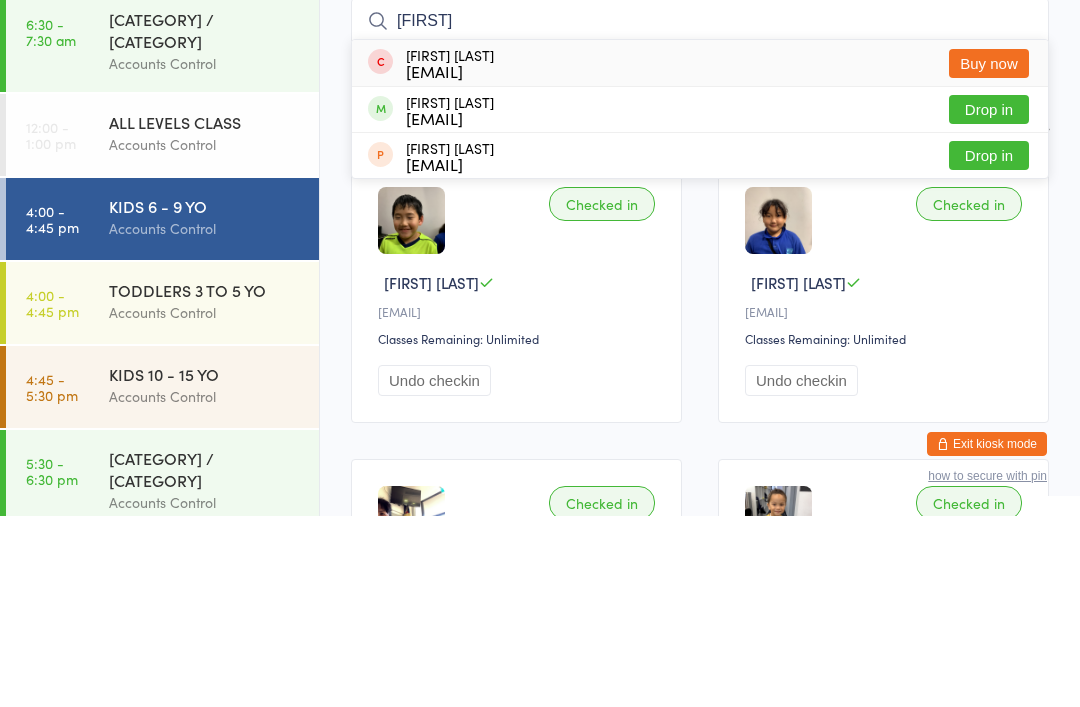 type on "[FIRST]" 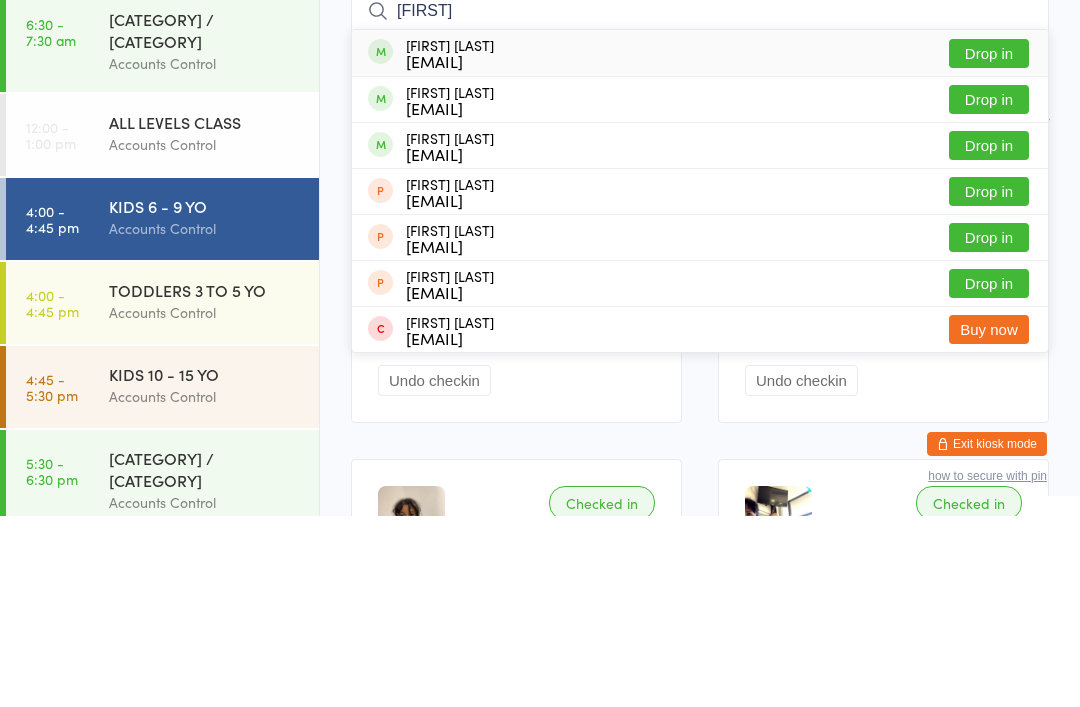 type on "[FIRST]" 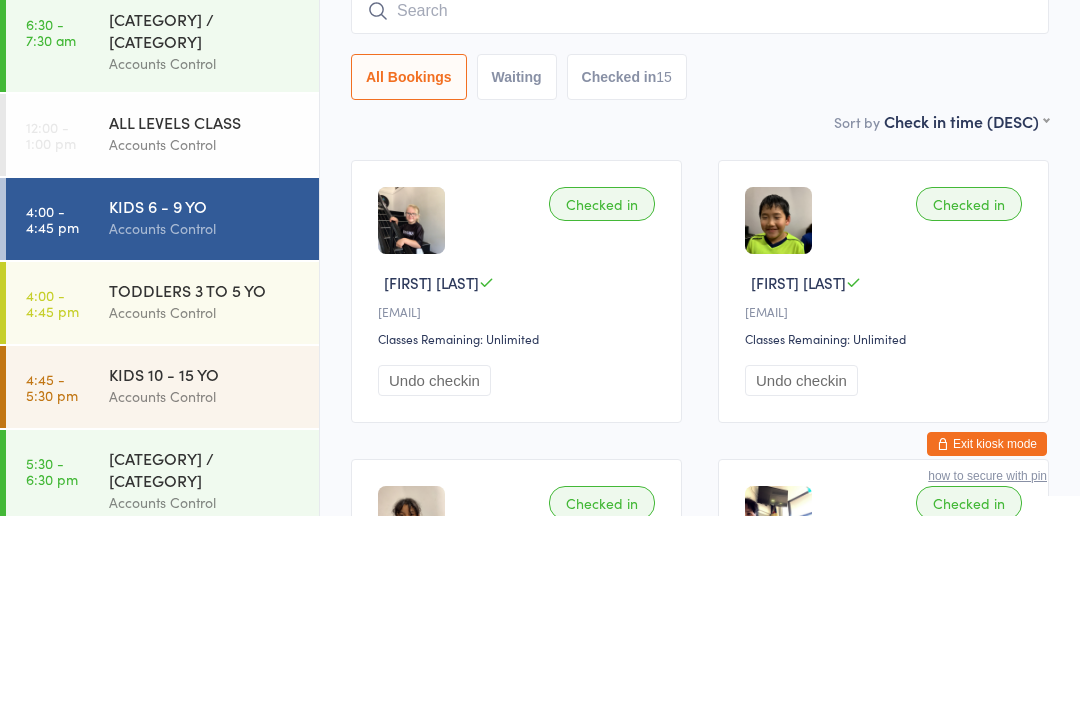 scroll, scrollTop: 191, scrollLeft: 0, axis: vertical 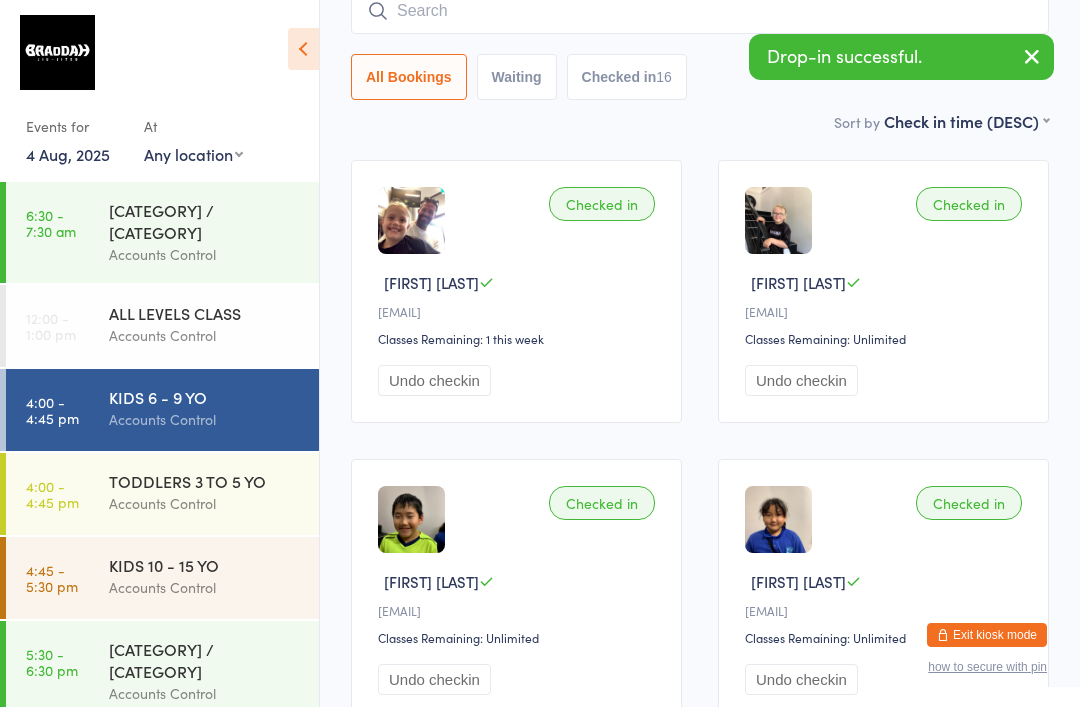 click on "Accounts Control" at bounding box center [205, 503] 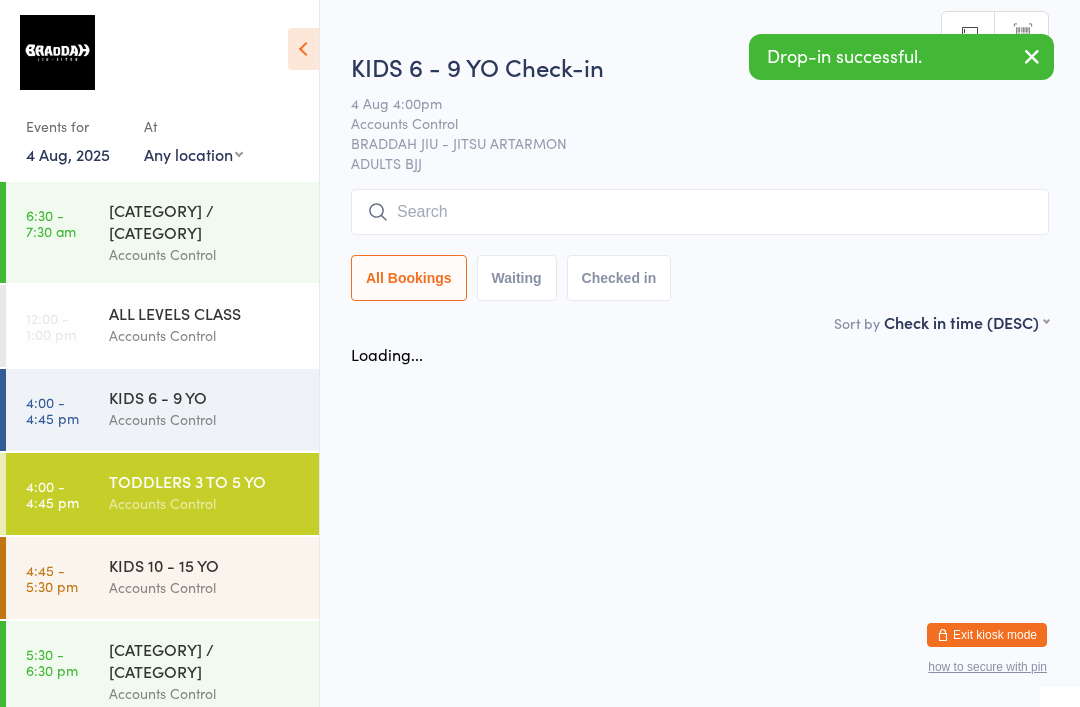 scroll, scrollTop: 0, scrollLeft: 0, axis: both 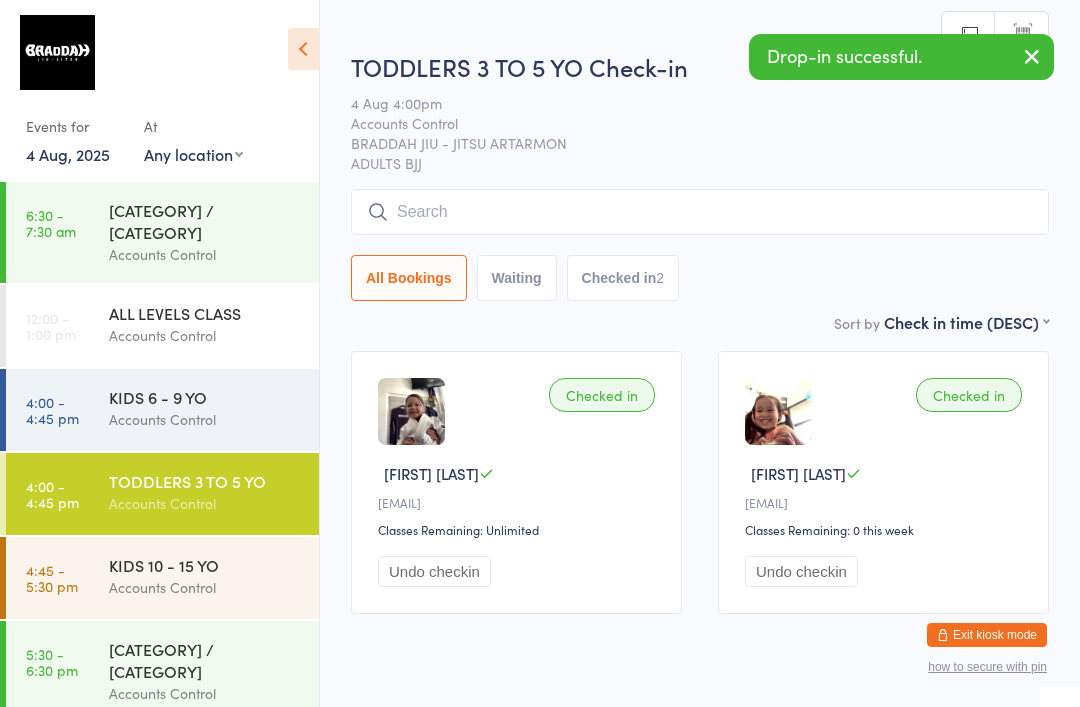 click at bounding box center [700, 212] 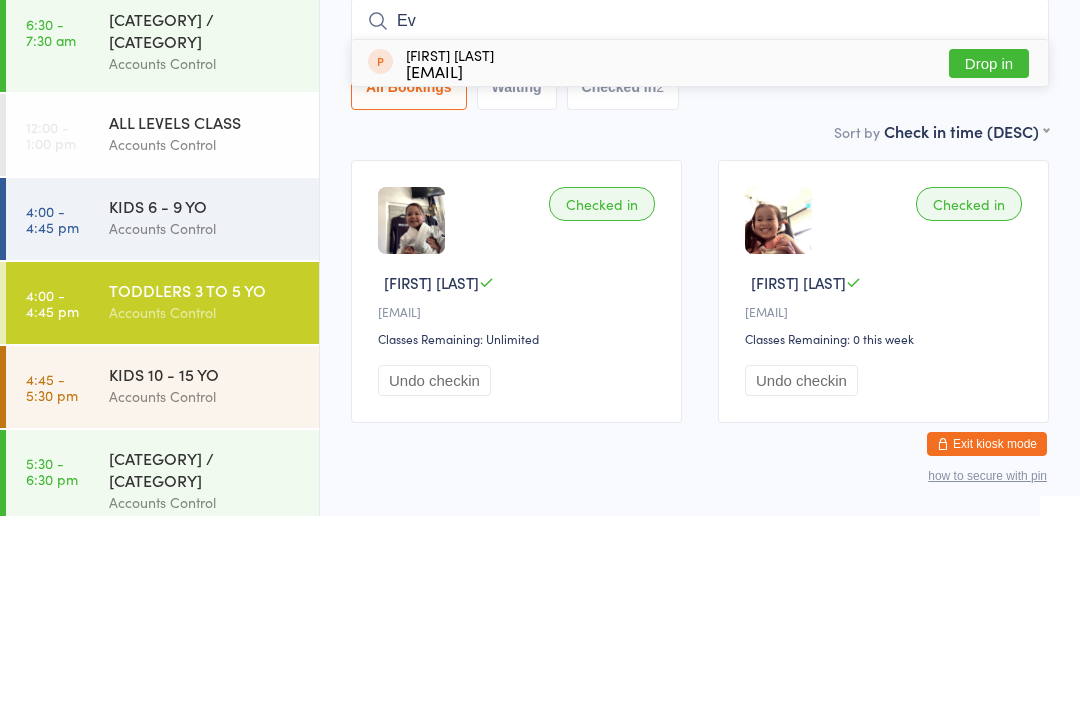 type on "E" 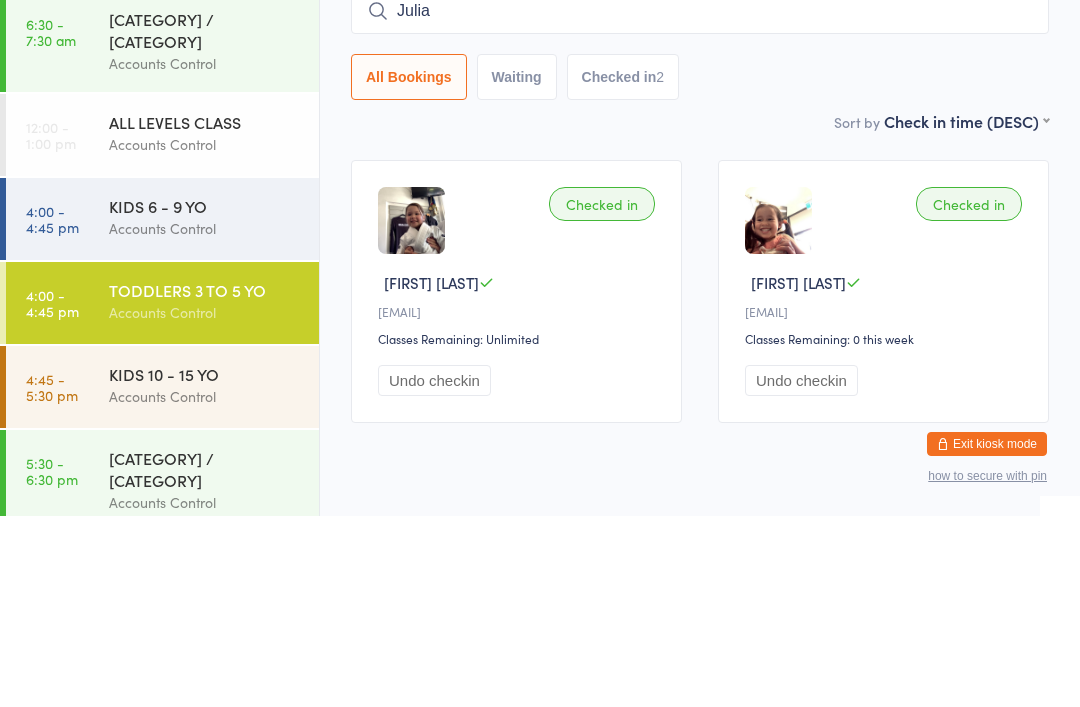 type on "[FIRST]" 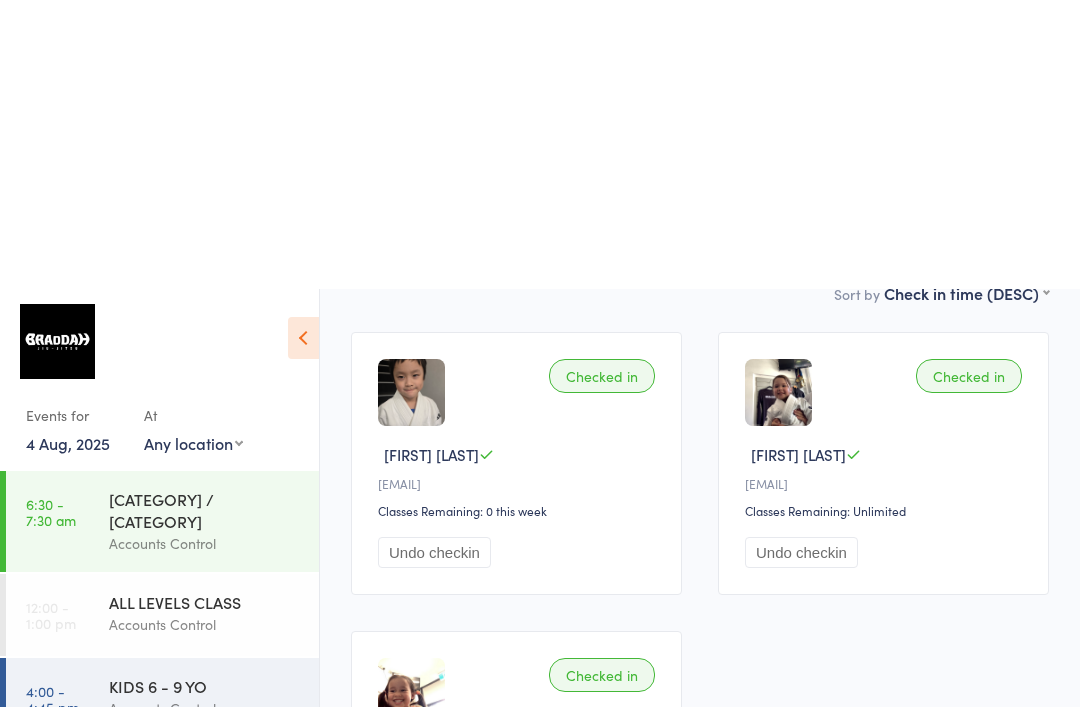 scroll, scrollTop: 0, scrollLeft: 0, axis: both 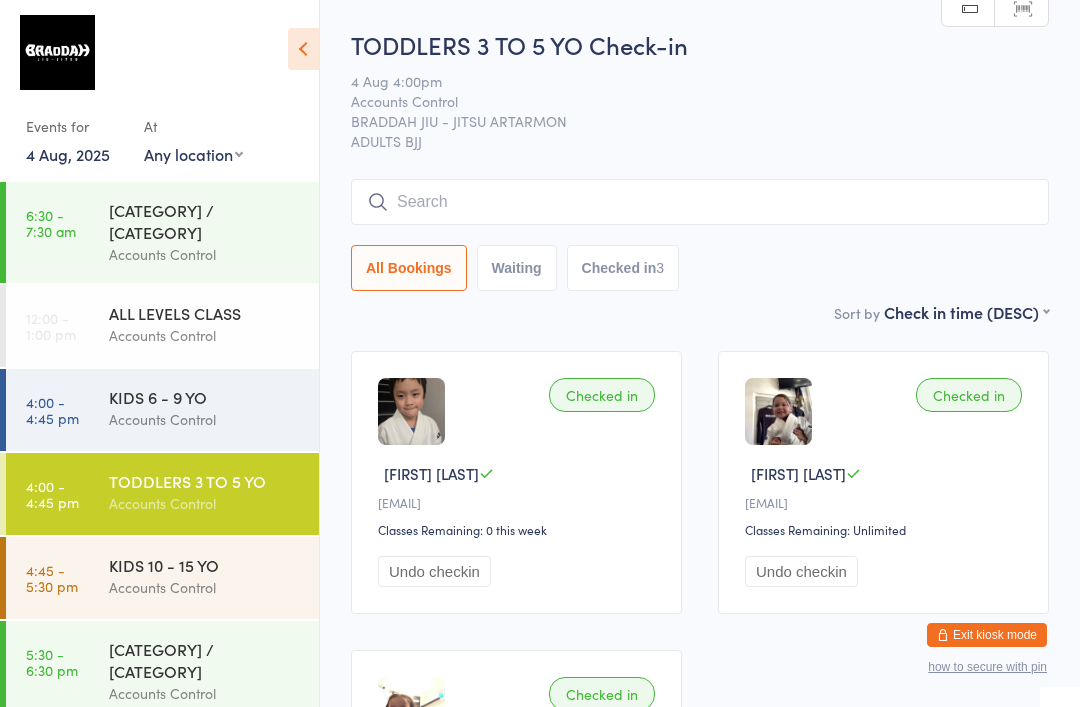 click at bounding box center [700, 202] 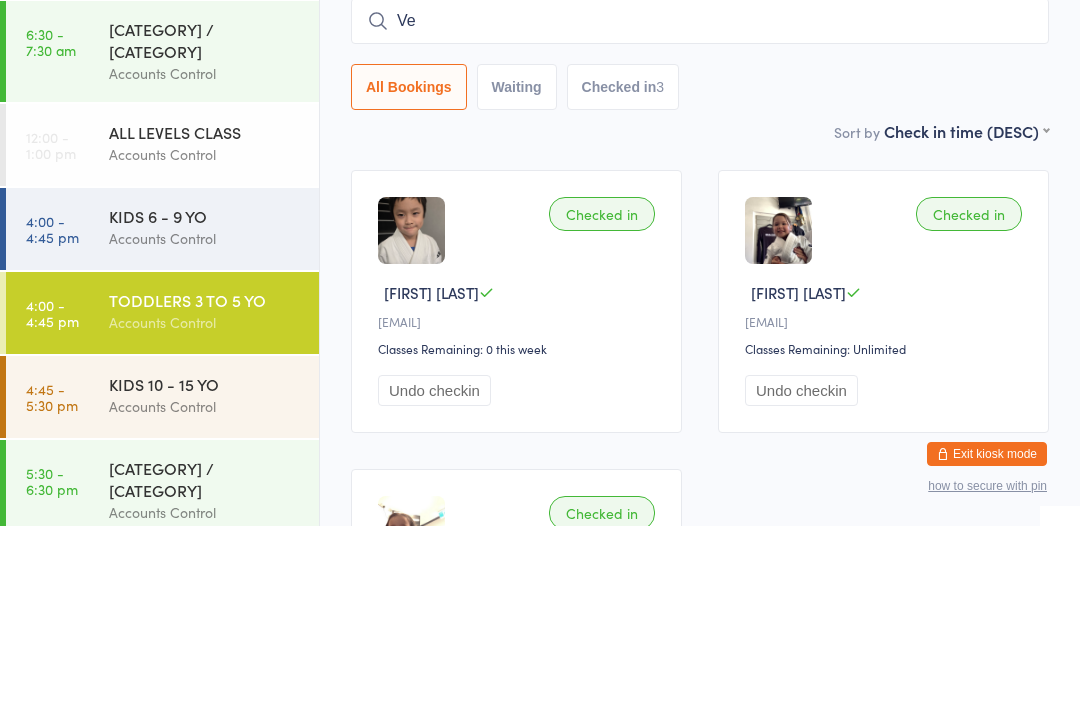 type on "V" 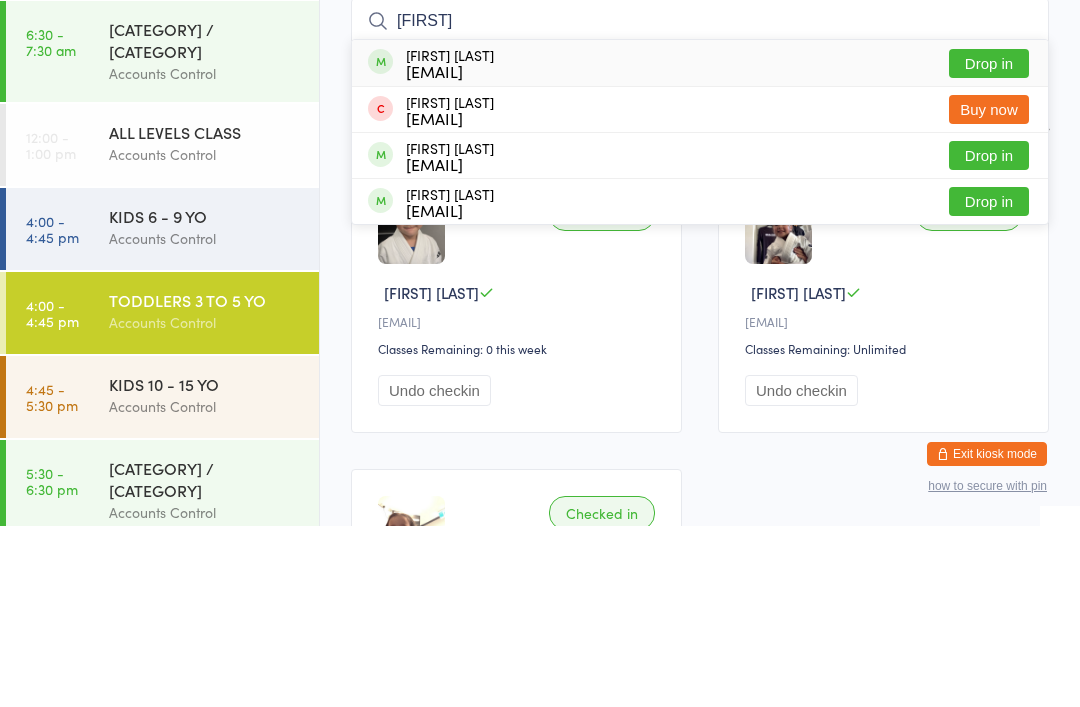 type on "[FIRST]" 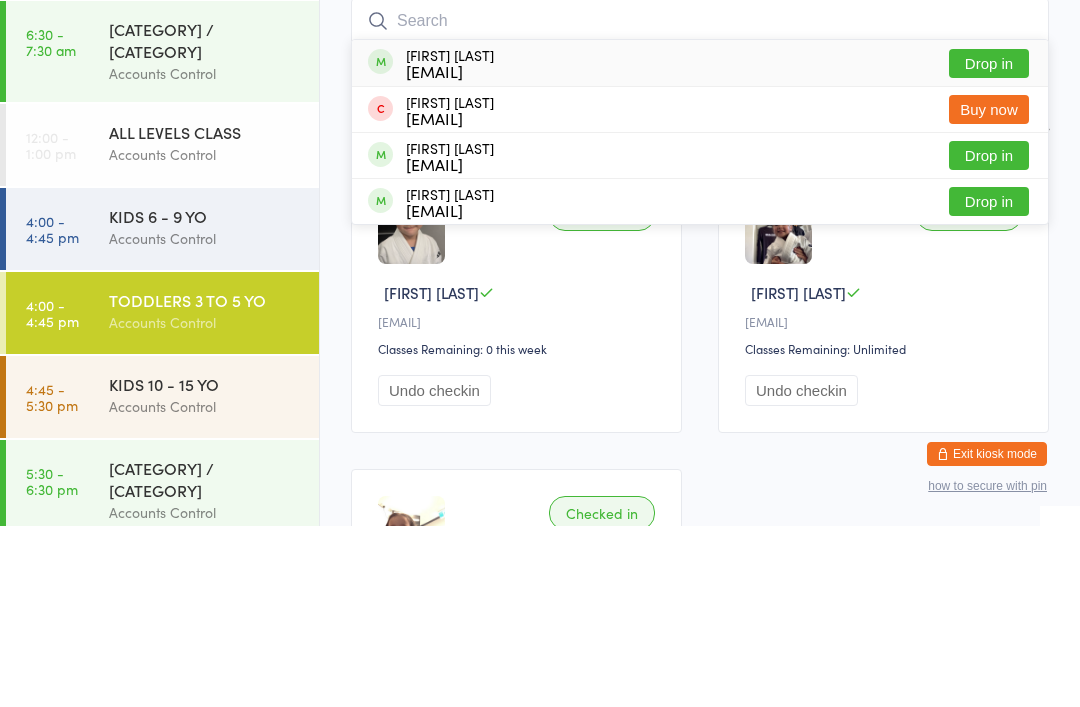 scroll, scrollTop: 181, scrollLeft: 0, axis: vertical 